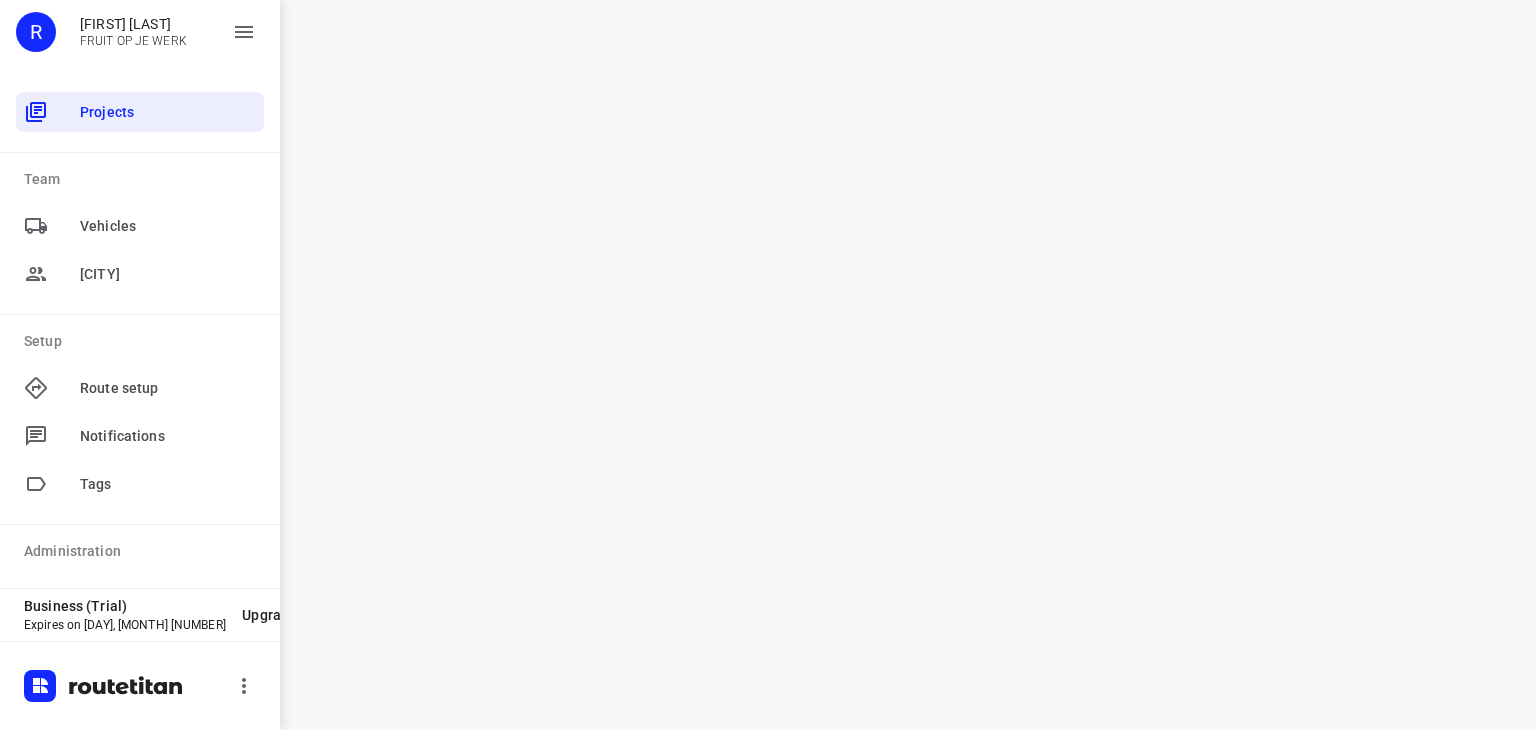 scroll, scrollTop: 0, scrollLeft: 0, axis: both 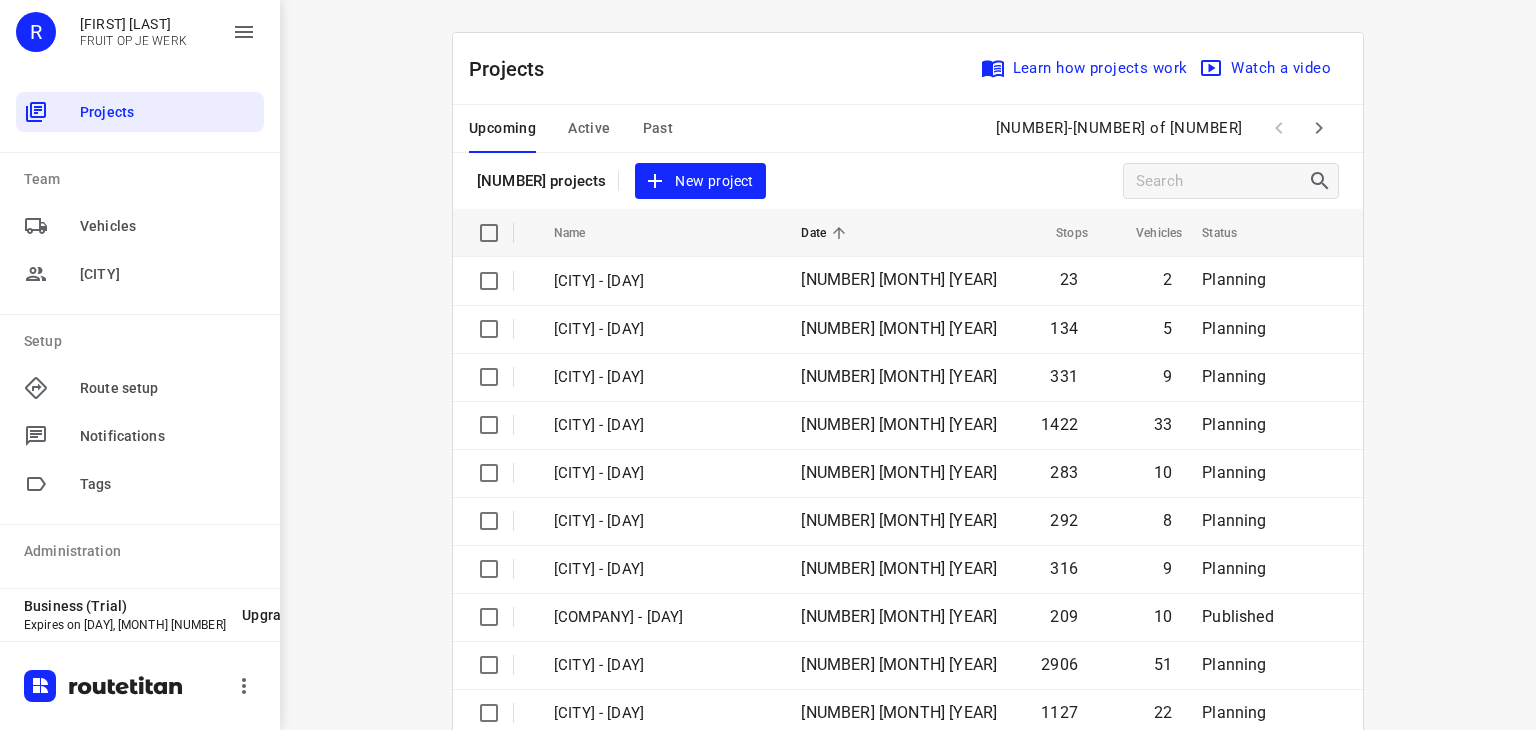 click on "R" at bounding box center [36, 32] 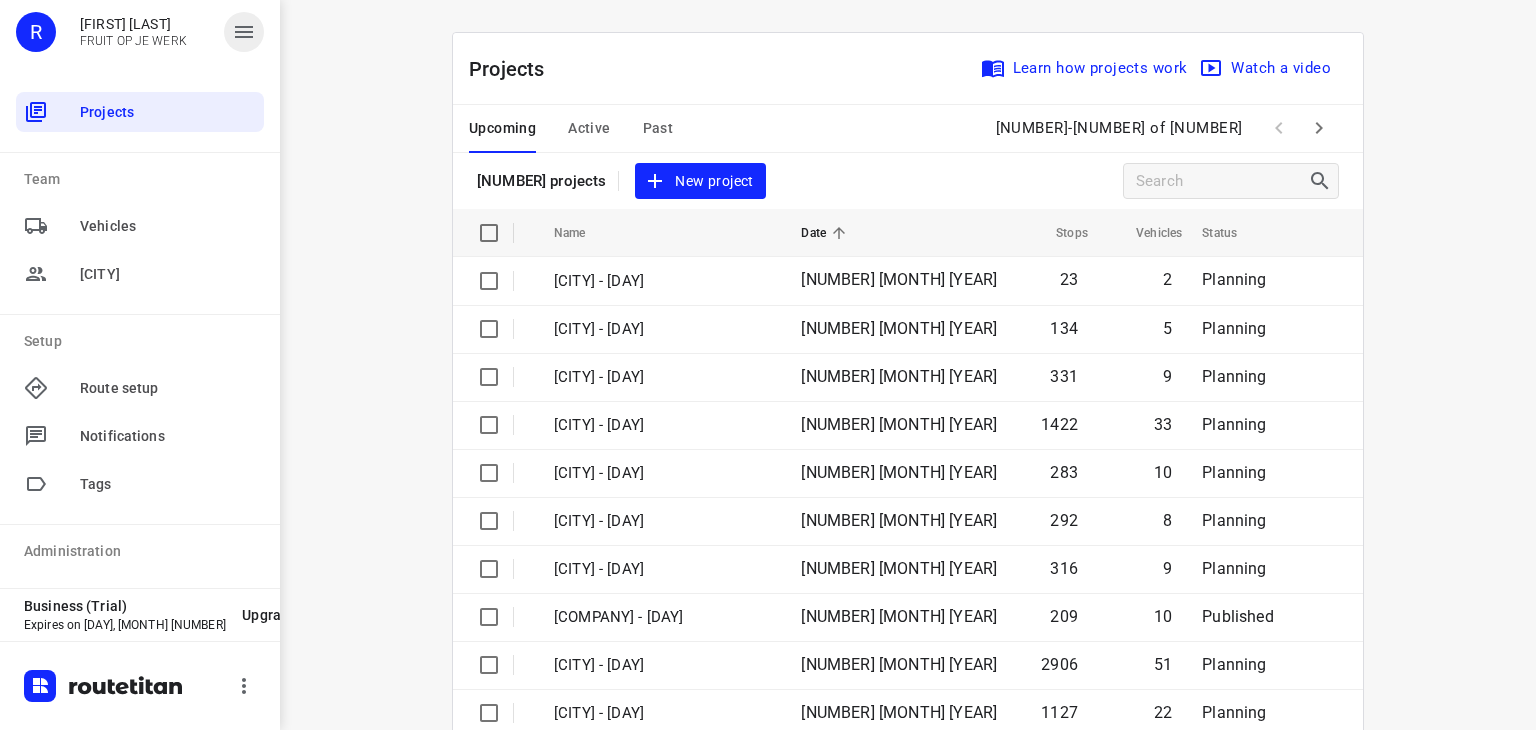 click at bounding box center (244, 32) 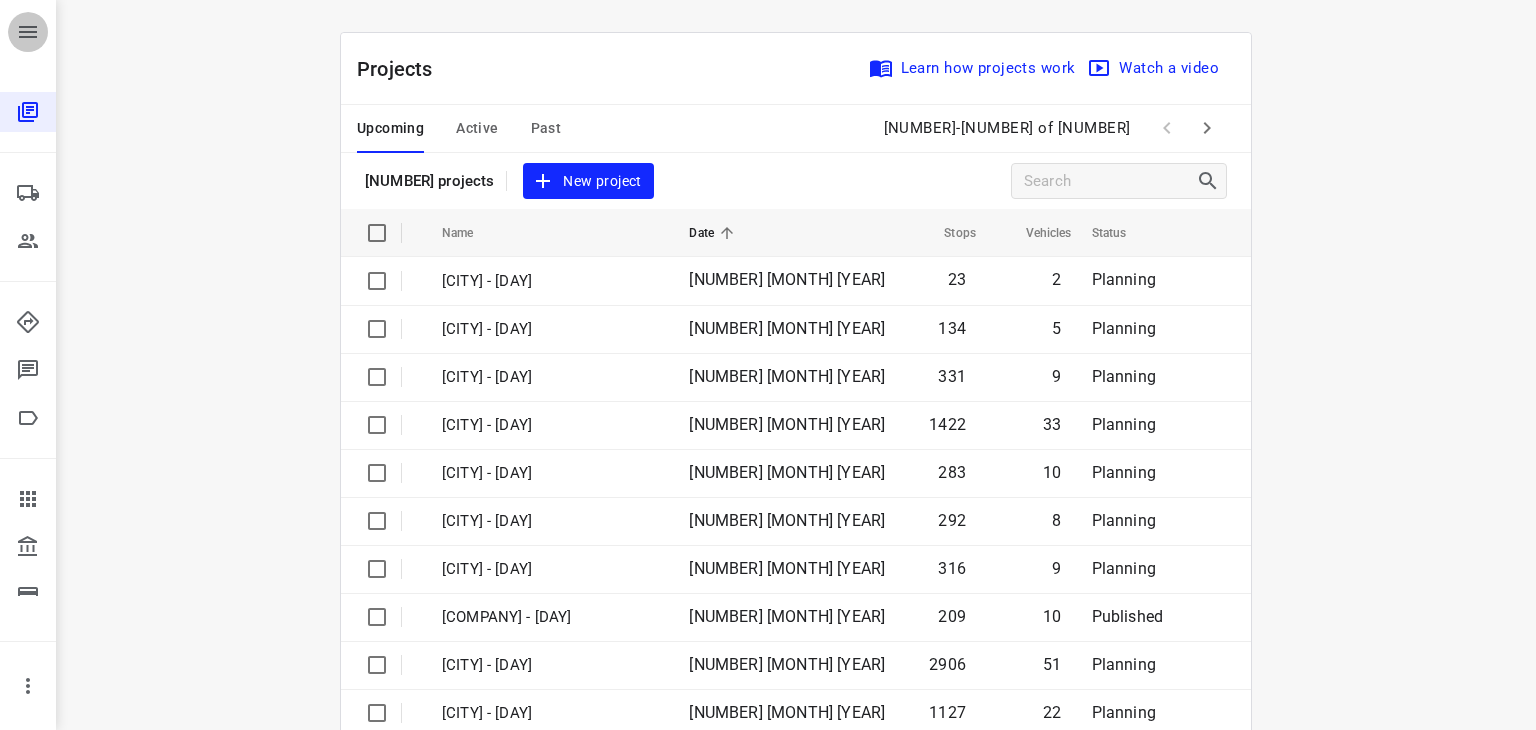 click at bounding box center [28, 32] 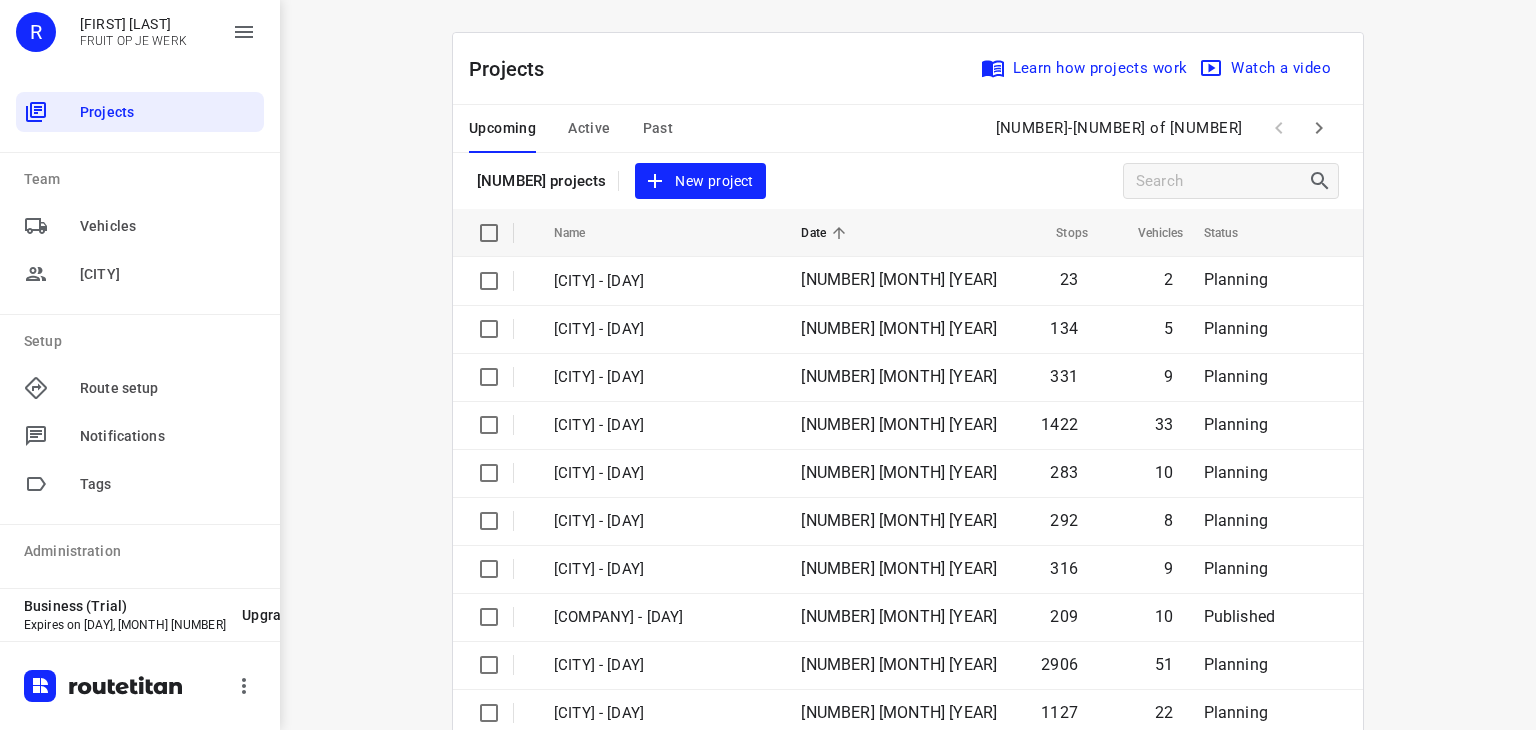 click on "Projects Learn how projects work Watch a video" at bounding box center [908, 69] 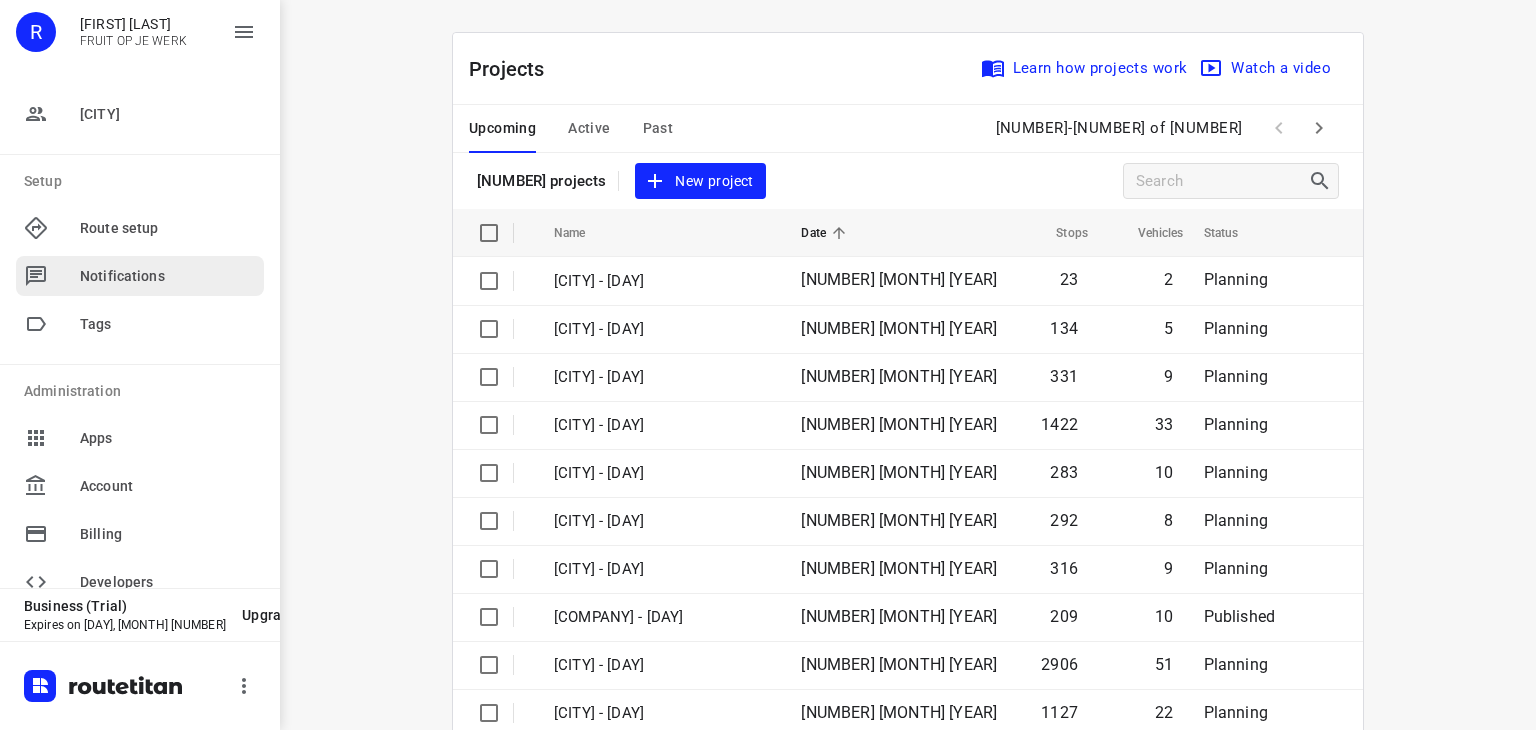 scroll, scrollTop: 194, scrollLeft: 0, axis: vertical 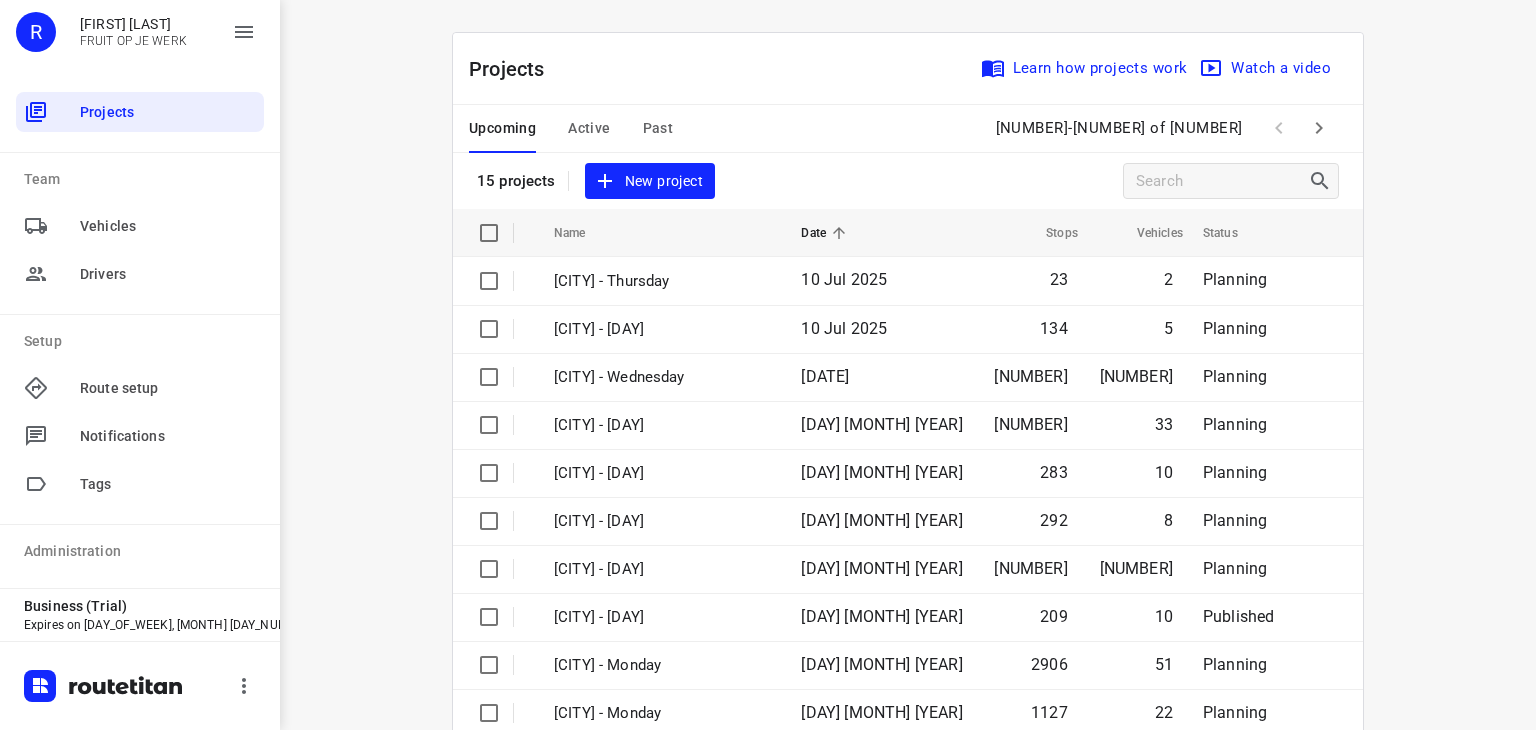 click on "Active" at bounding box center (502, 128) 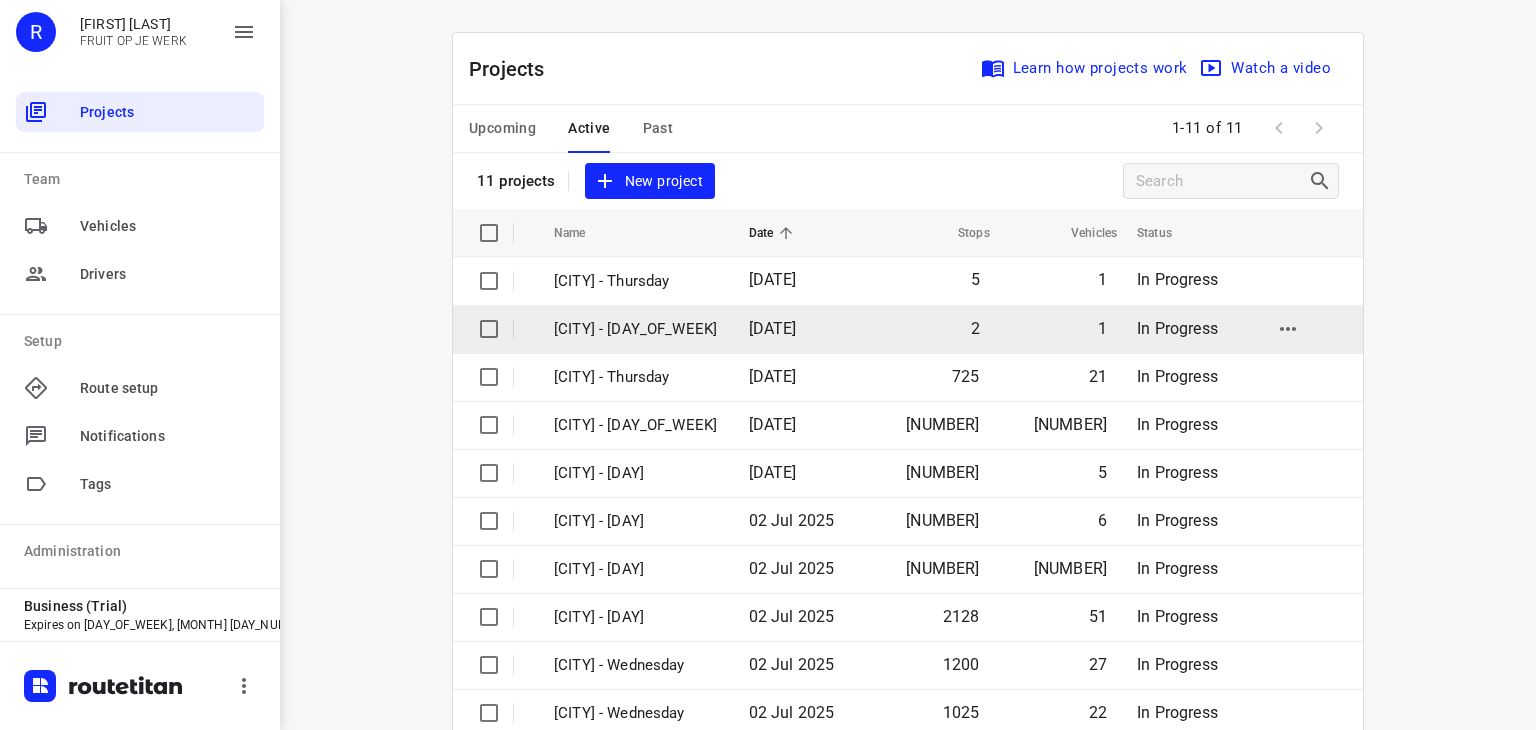 scroll, scrollTop: 0, scrollLeft: 0, axis: both 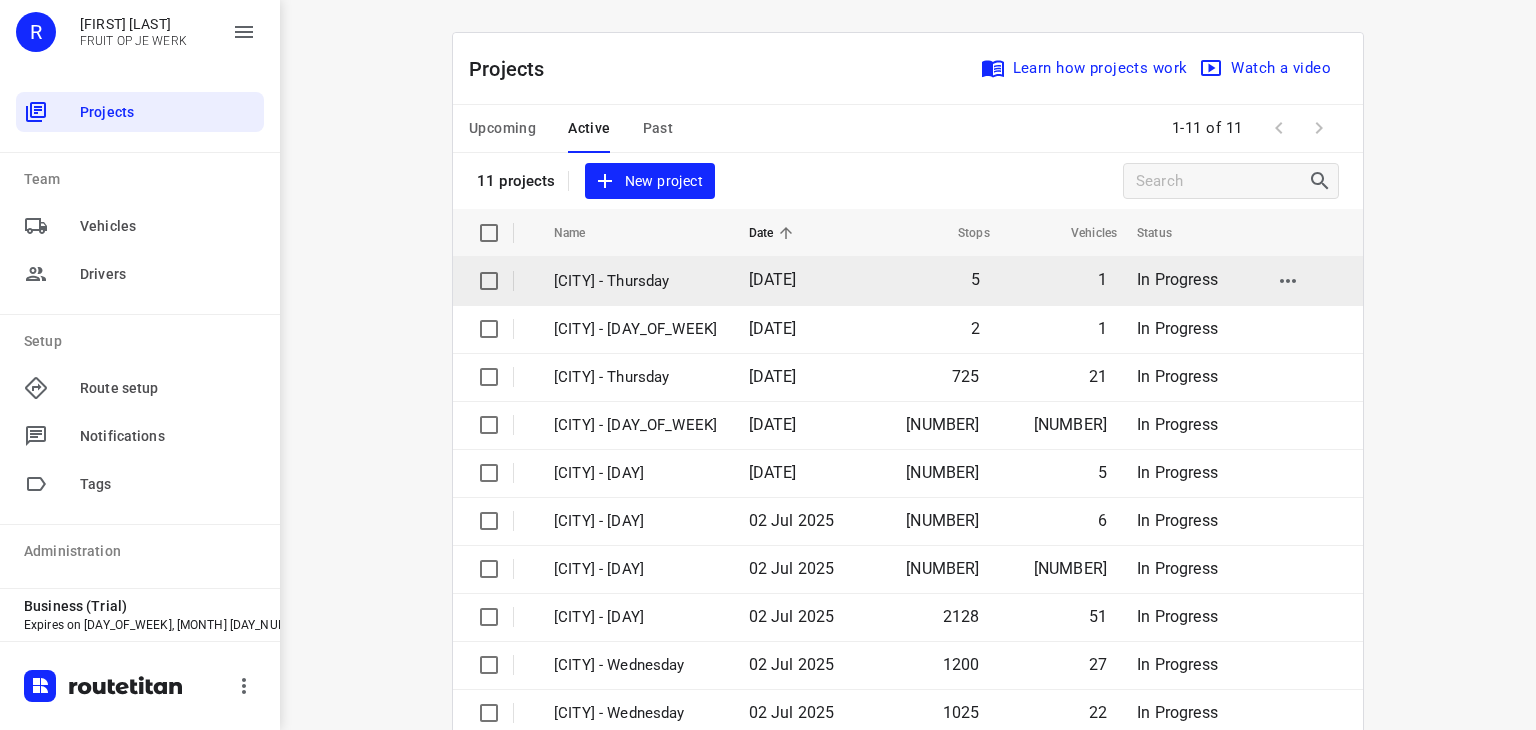 click on "[CITY] - Thursday" at bounding box center (636, 281) 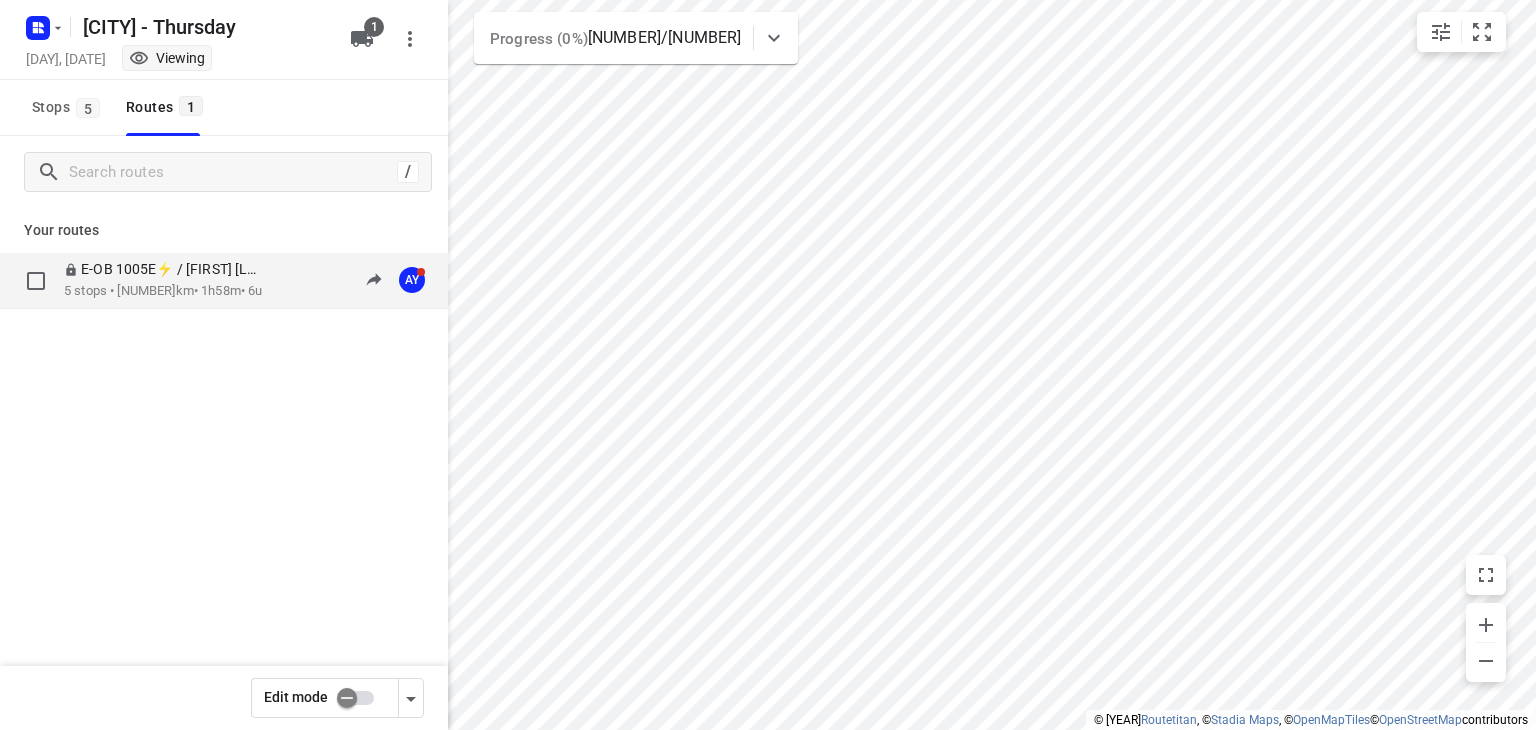 click on "E-OB 1005E⚡ / [FIRST] [LAST]" at bounding box center (167, 269) 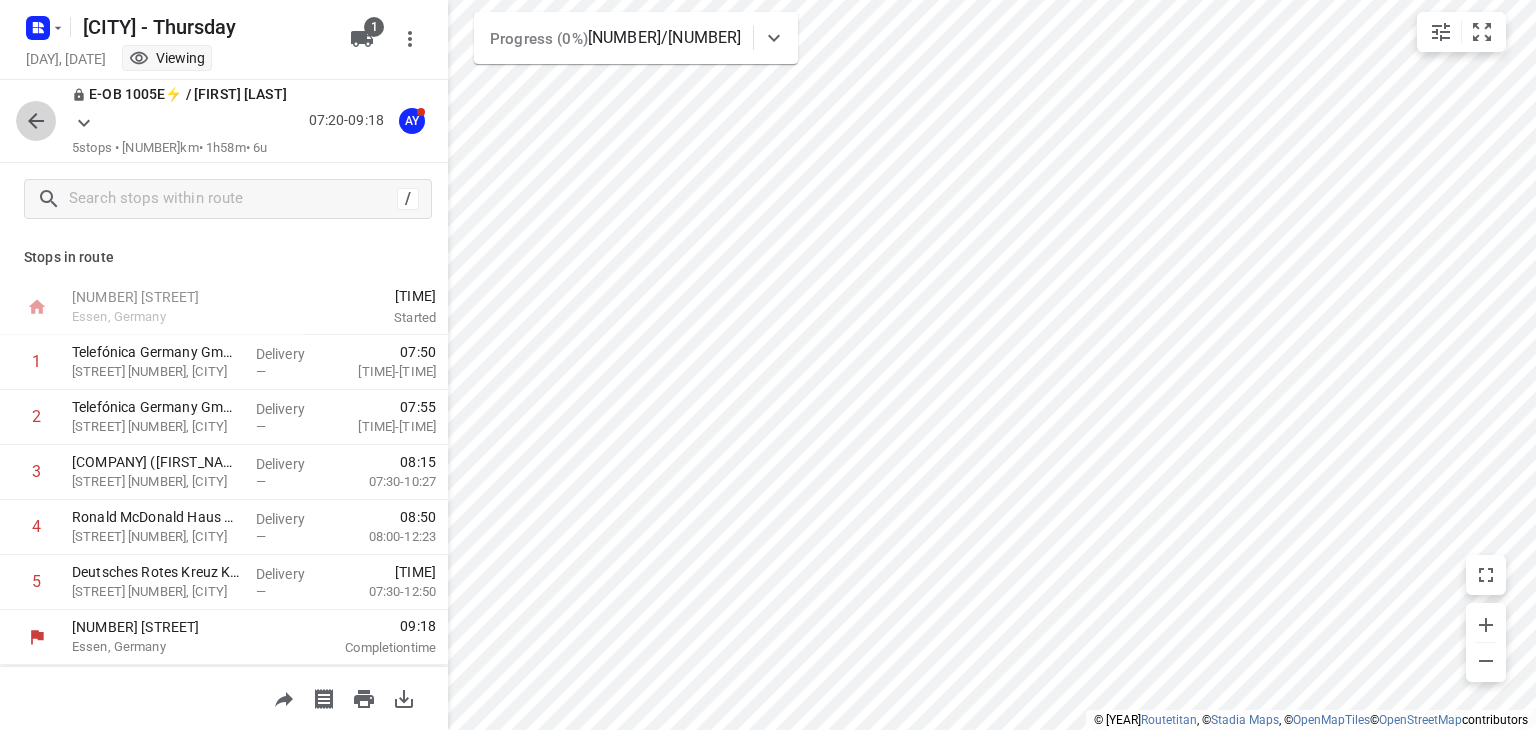 click at bounding box center (36, 121) 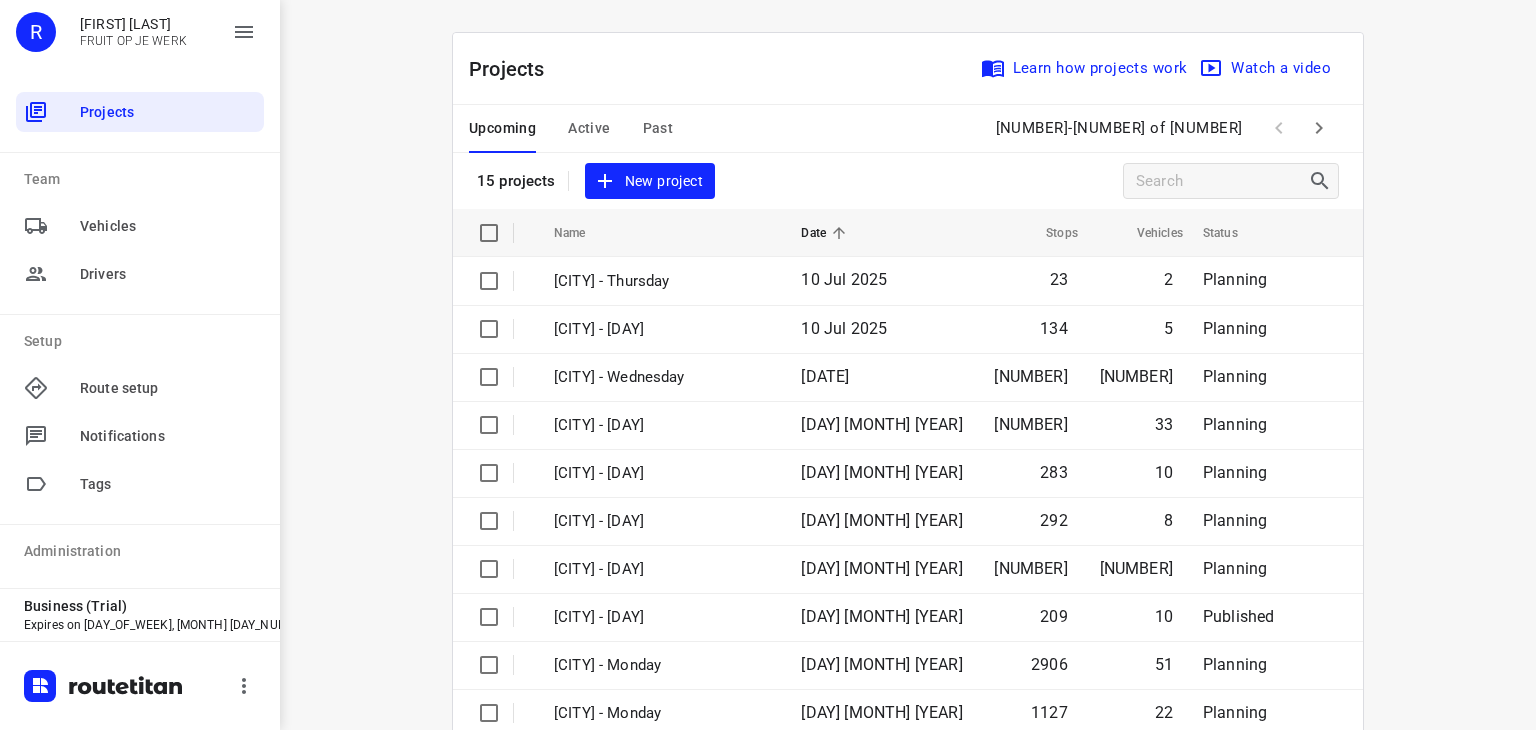 click on "Past" at bounding box center (502, 128) 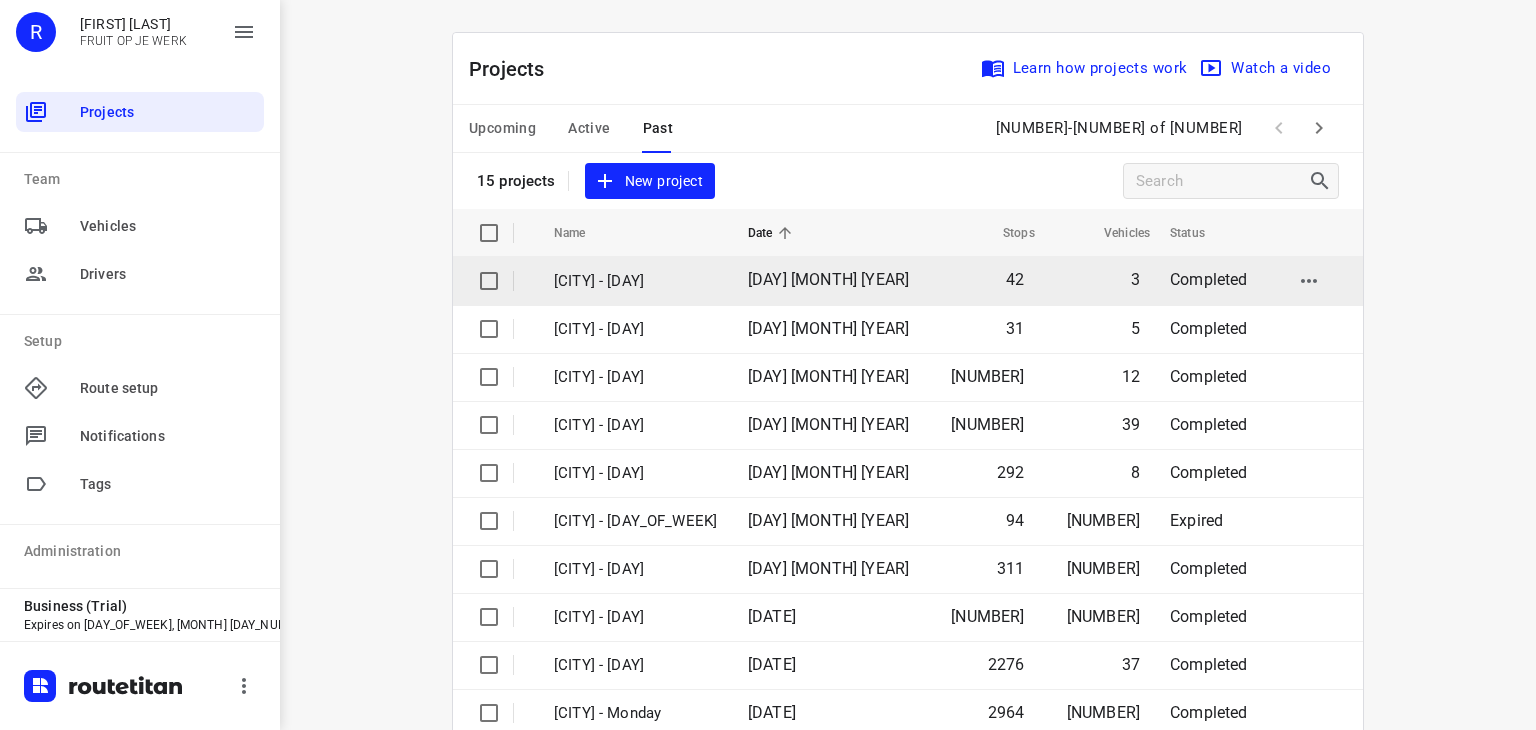 click on "[CITY] - [DAY]" at bounding box center (636, 281) 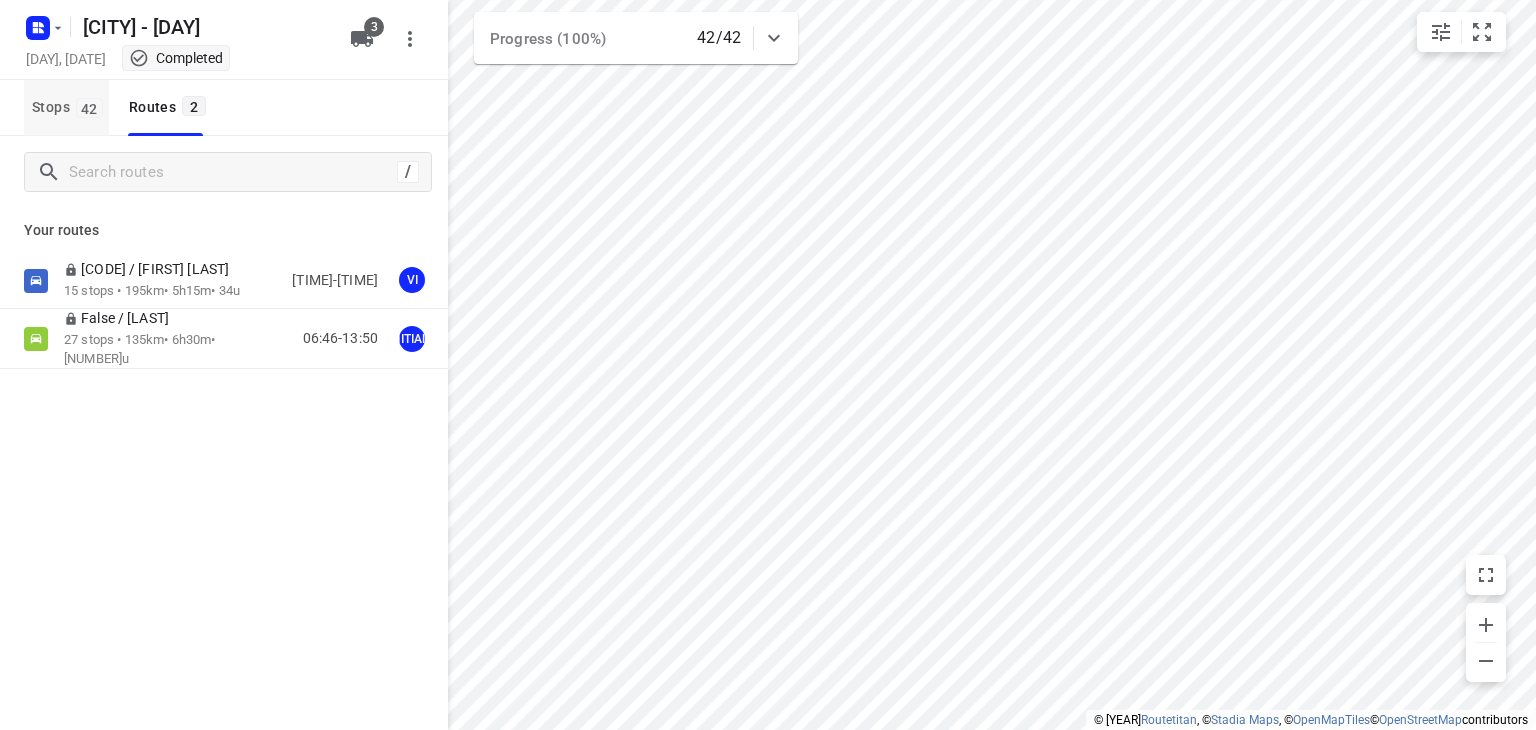 click on "Stops 42" at bounding box center (70, 107) 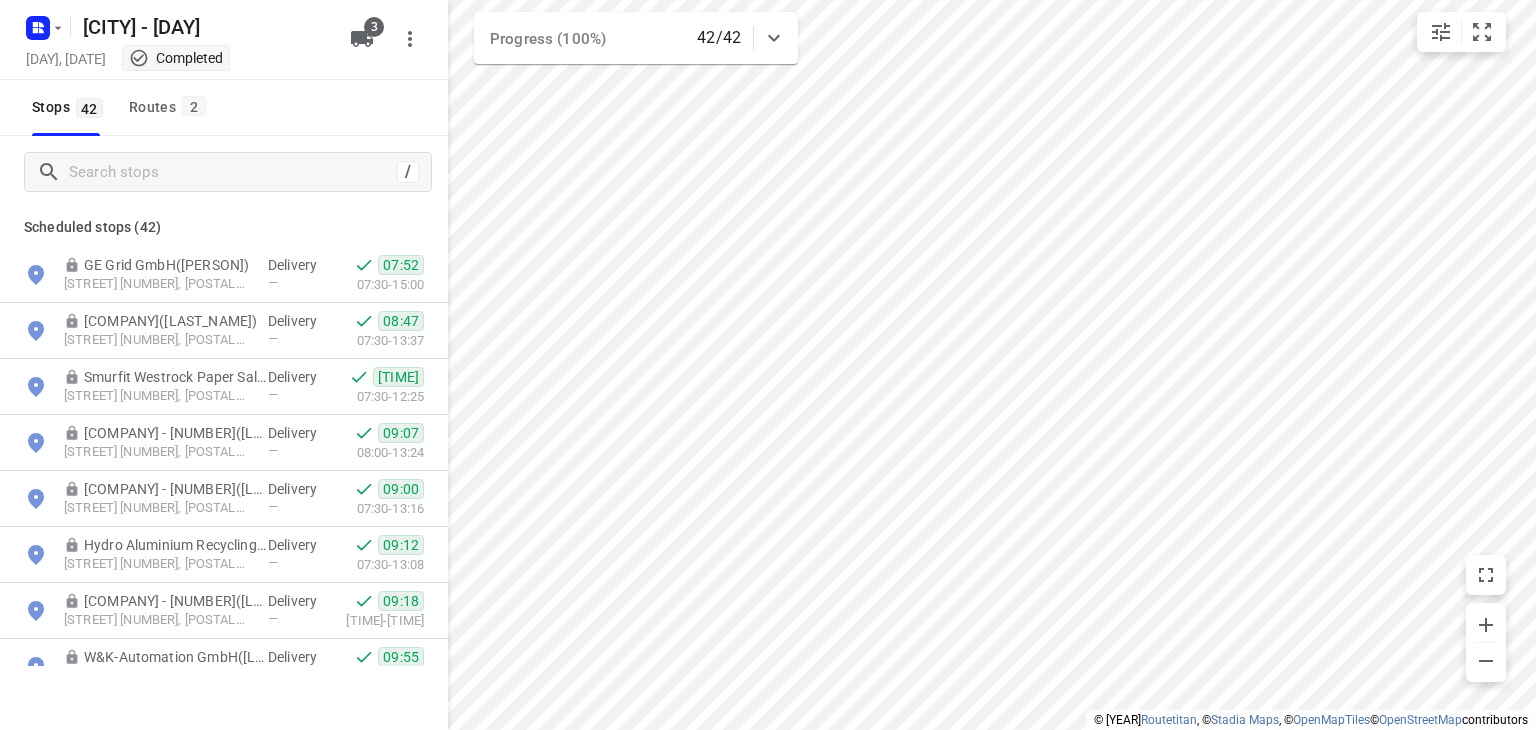 click on "[CITY] - [DAY] [DAY], [MONTH] Completed [NUMBER]" at bounding box center [224, 40] 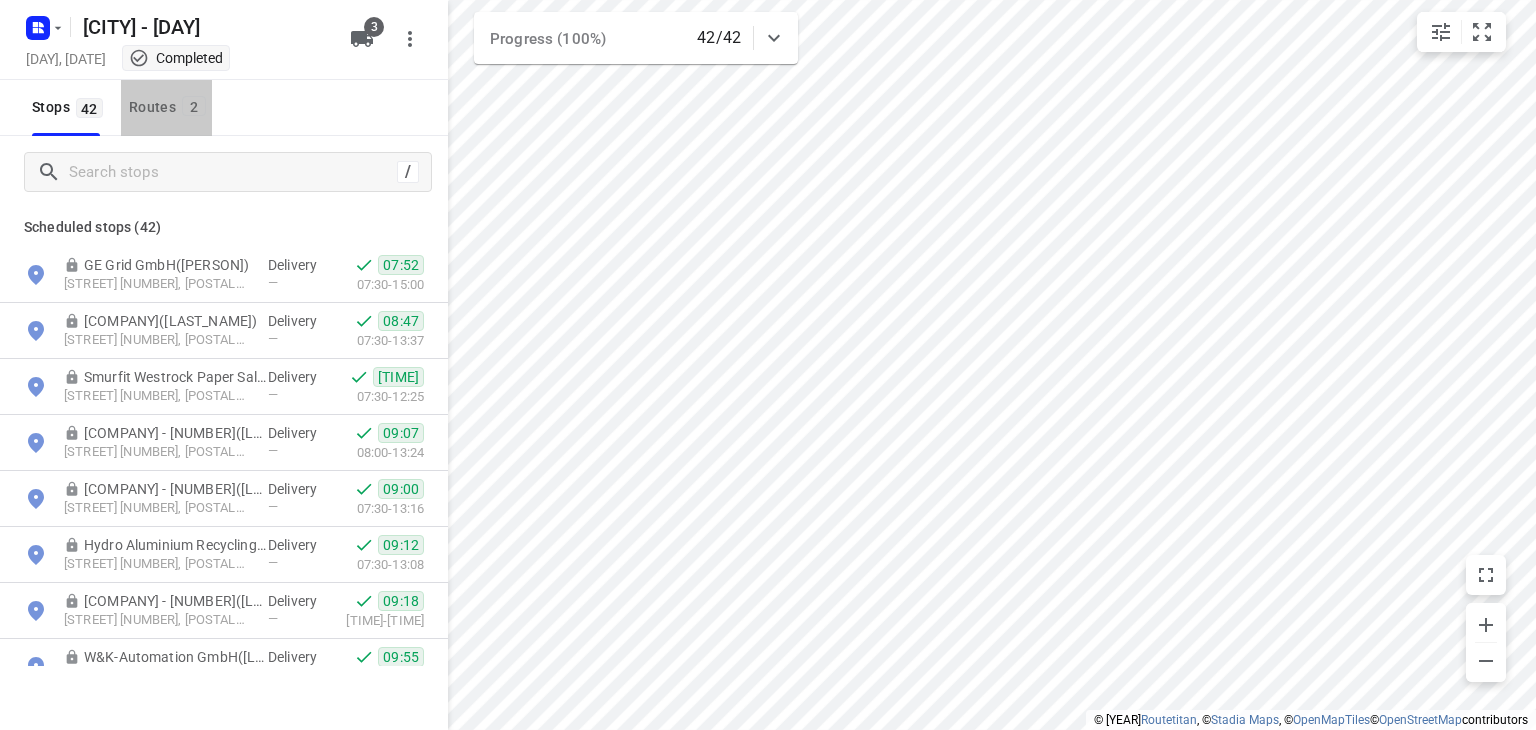click on "Routes 2" at bounding box center (170, 107) 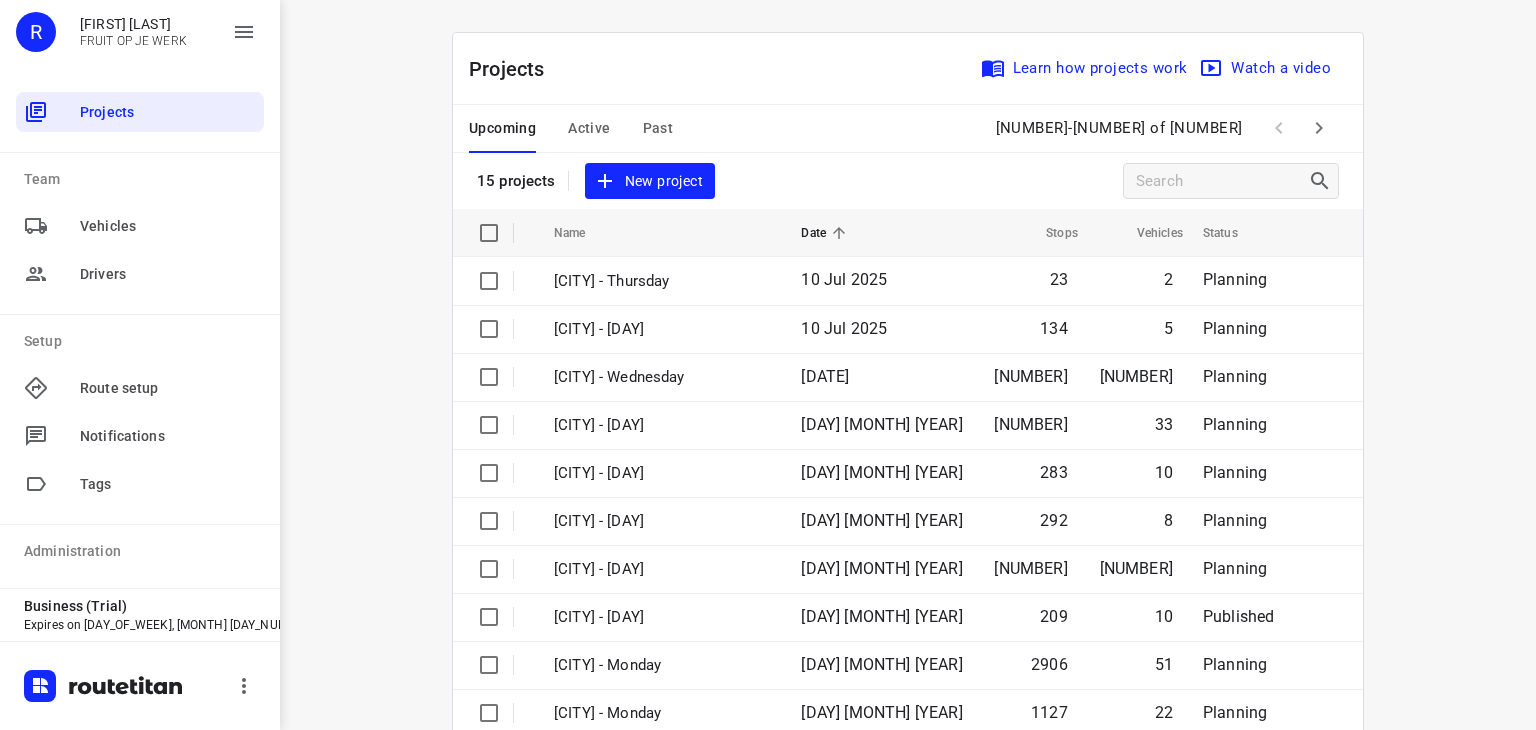click on "Past" at bounding box center (502, 128) 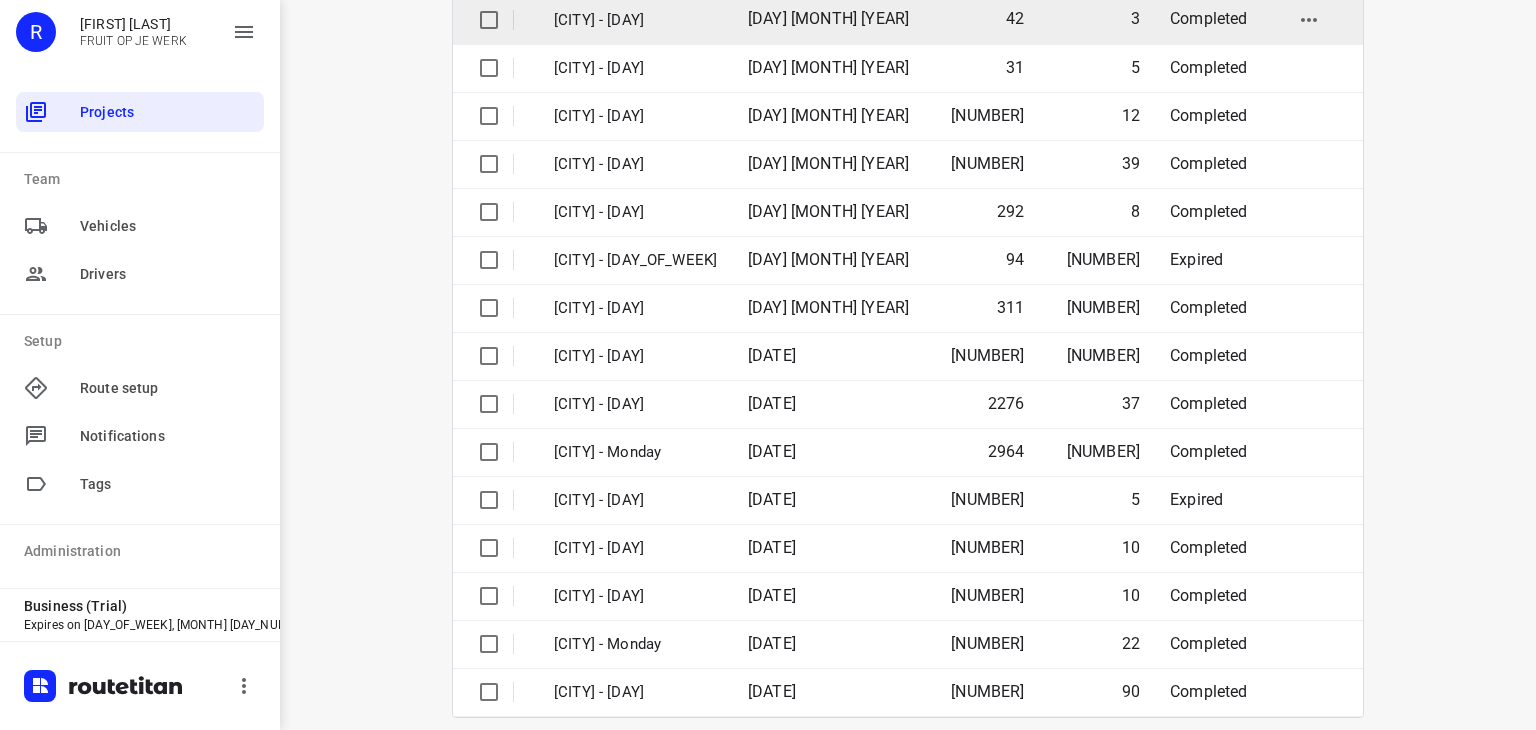 scroll, scrollTop: 280, scrollLeft: 0, axis: vertical 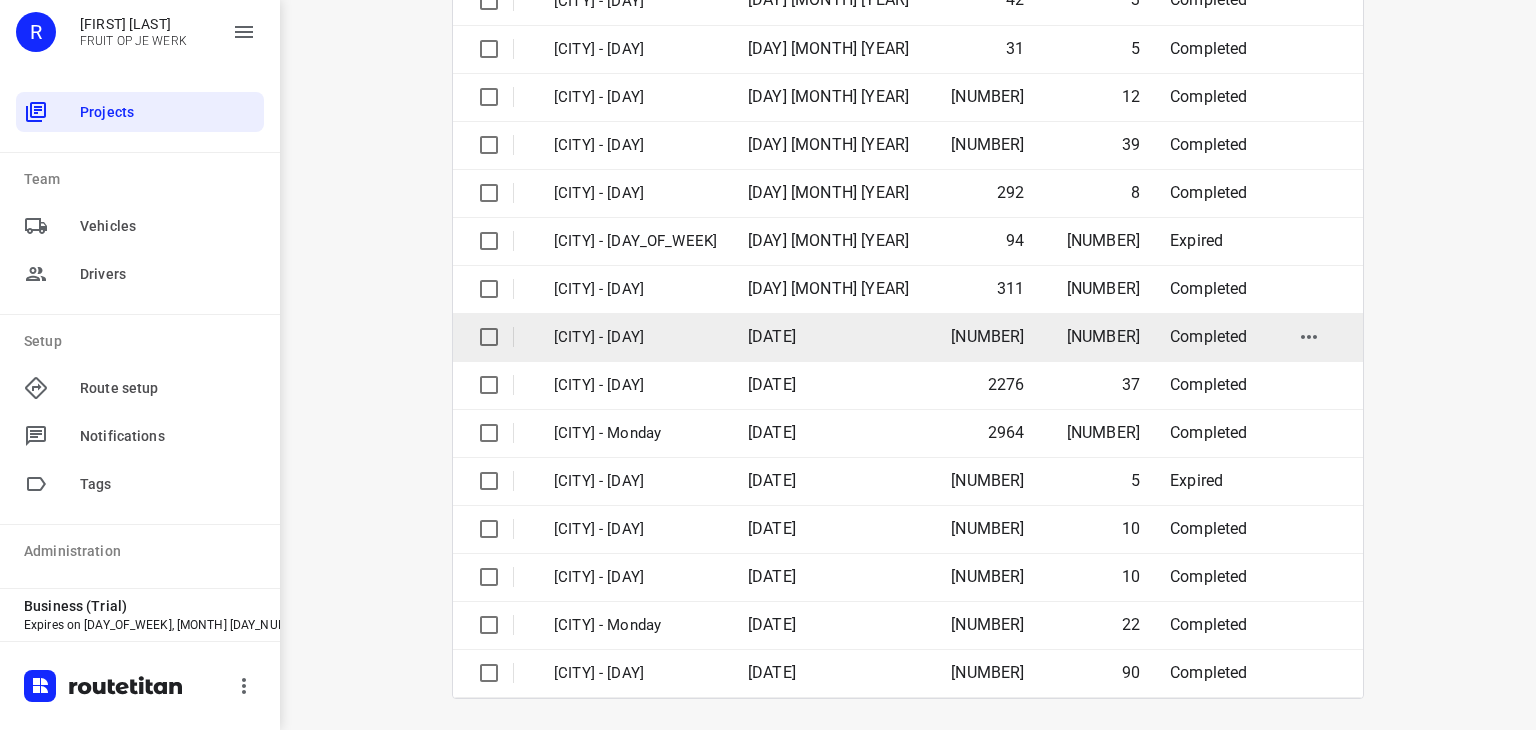 click at bounding box center (489, 337) 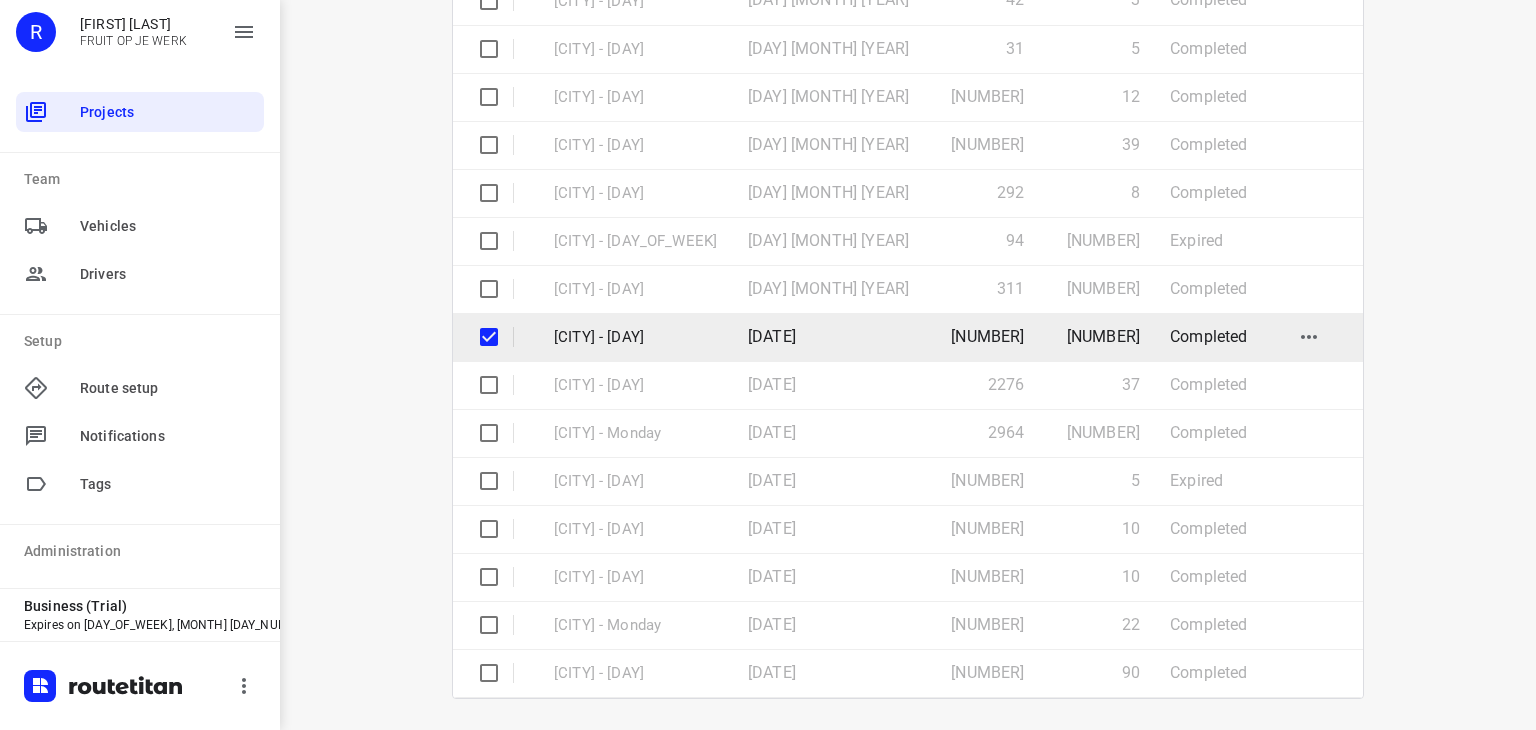 click at bounding box center [489, 337] 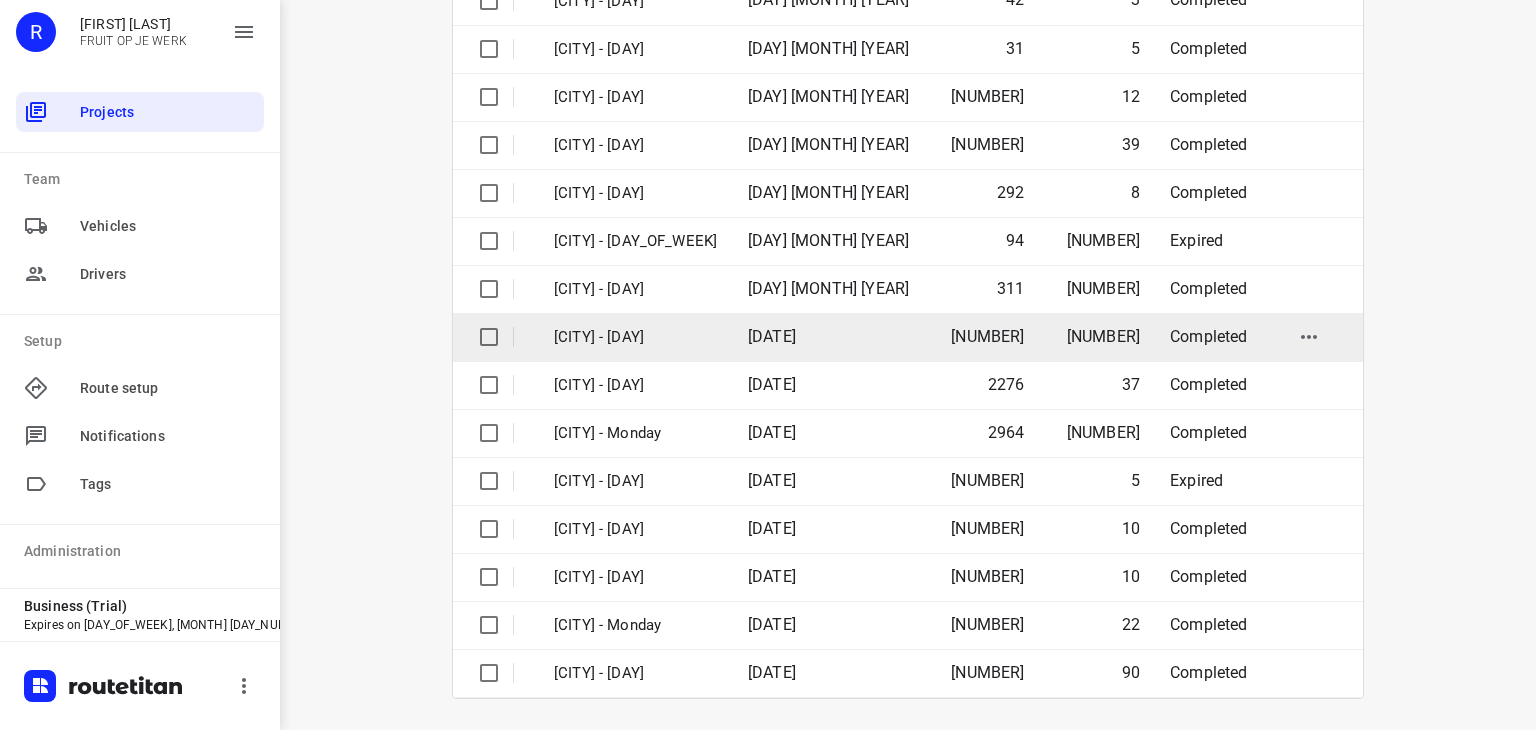 click on "[CITY] - [DAY]" at bounding box center (636, 337) 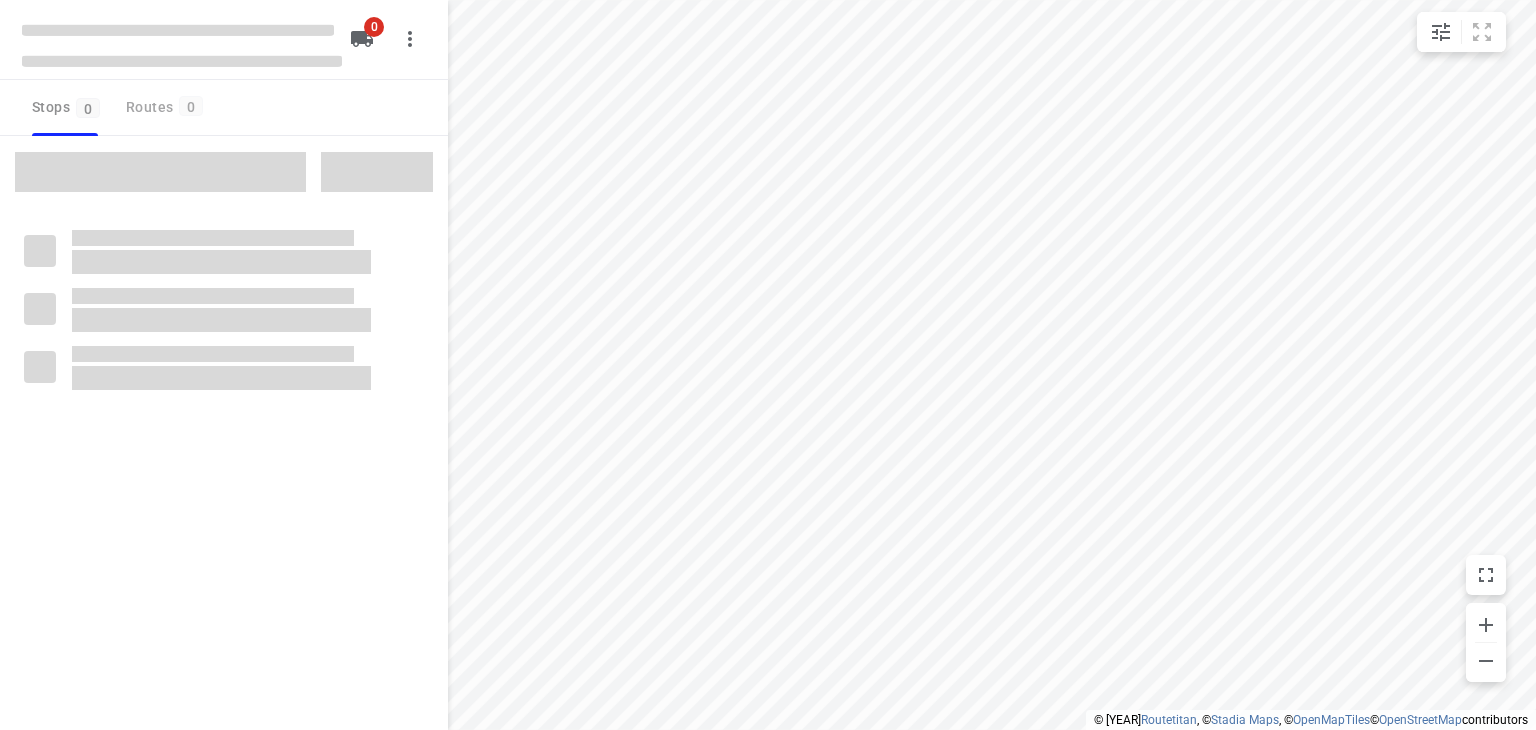 scroll, scrollTop: 0, scrollLeft: 0, axis: both 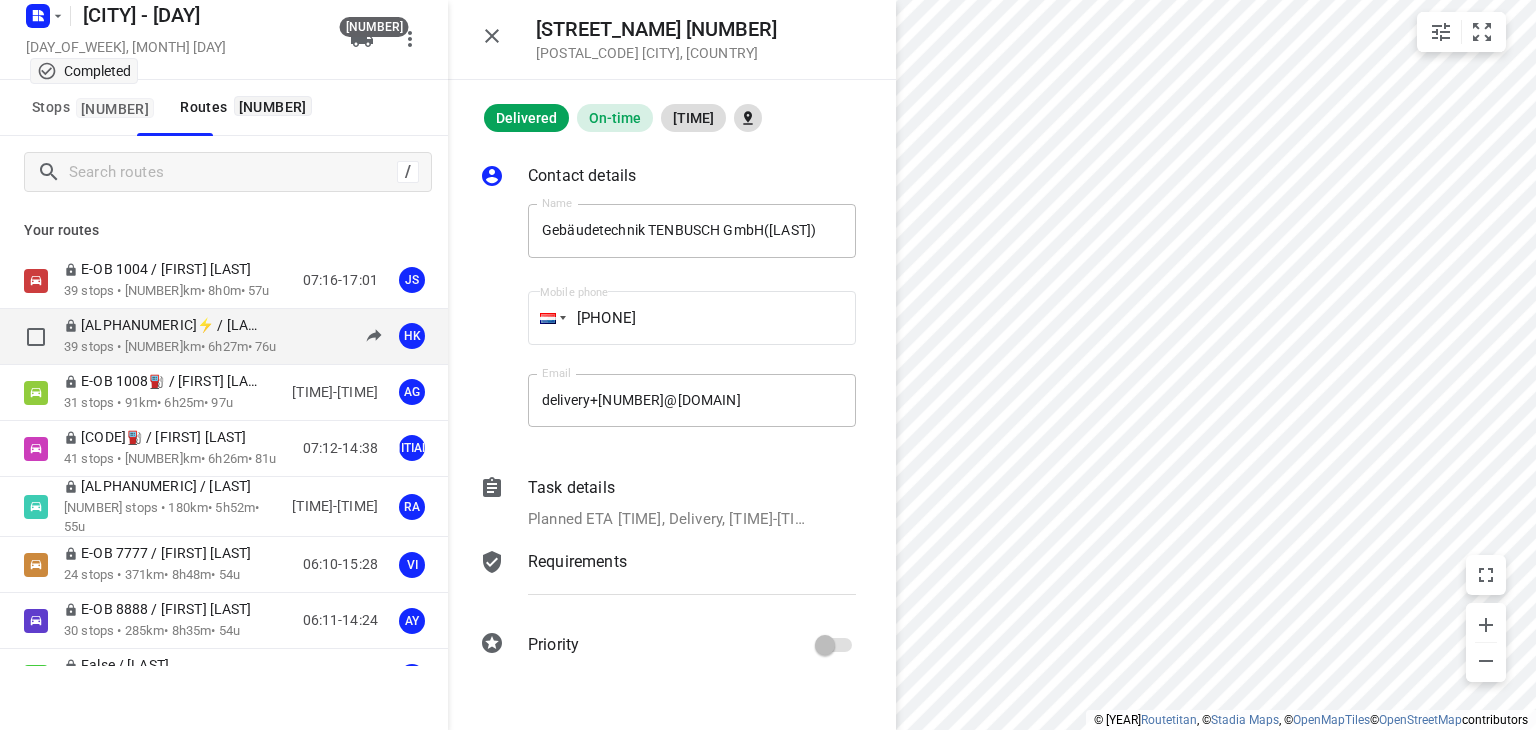 click on "[NUMBER] stops • [NUMBER]km • [DURATION] • [NUMBER]u" at bounding box center (171, 347) 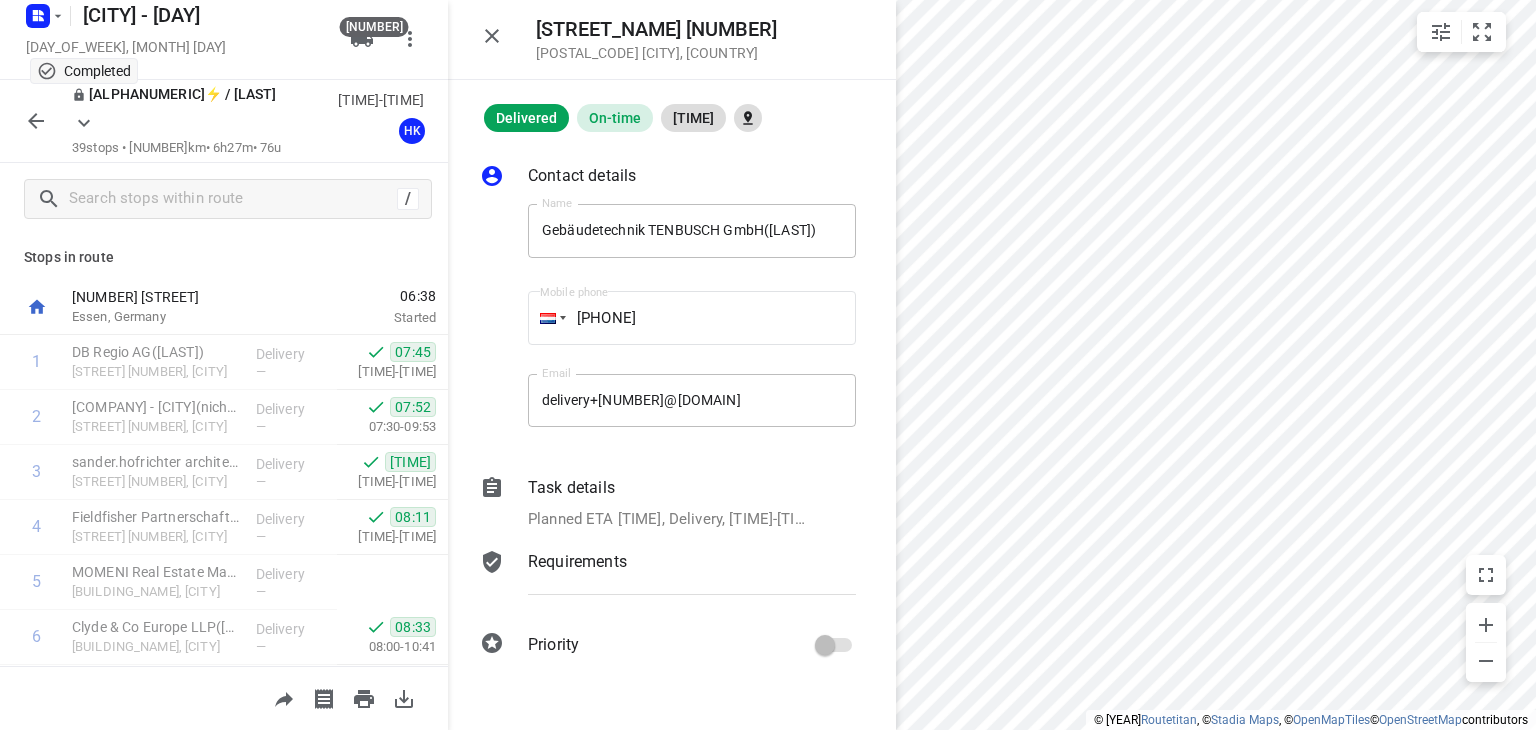 click on "Essen, Germany" at bounding box center (176, 317) 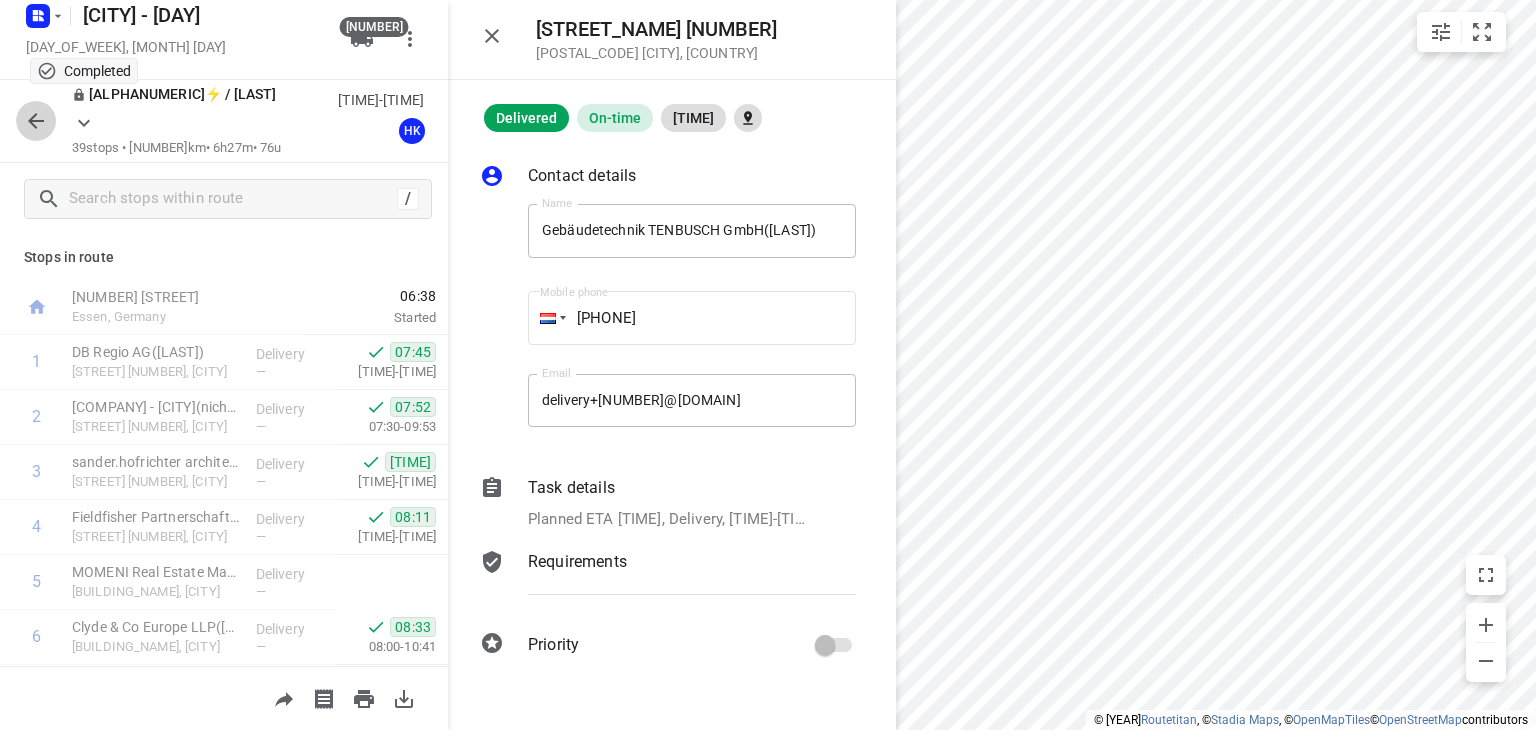 click at bounding box center (36, 121) 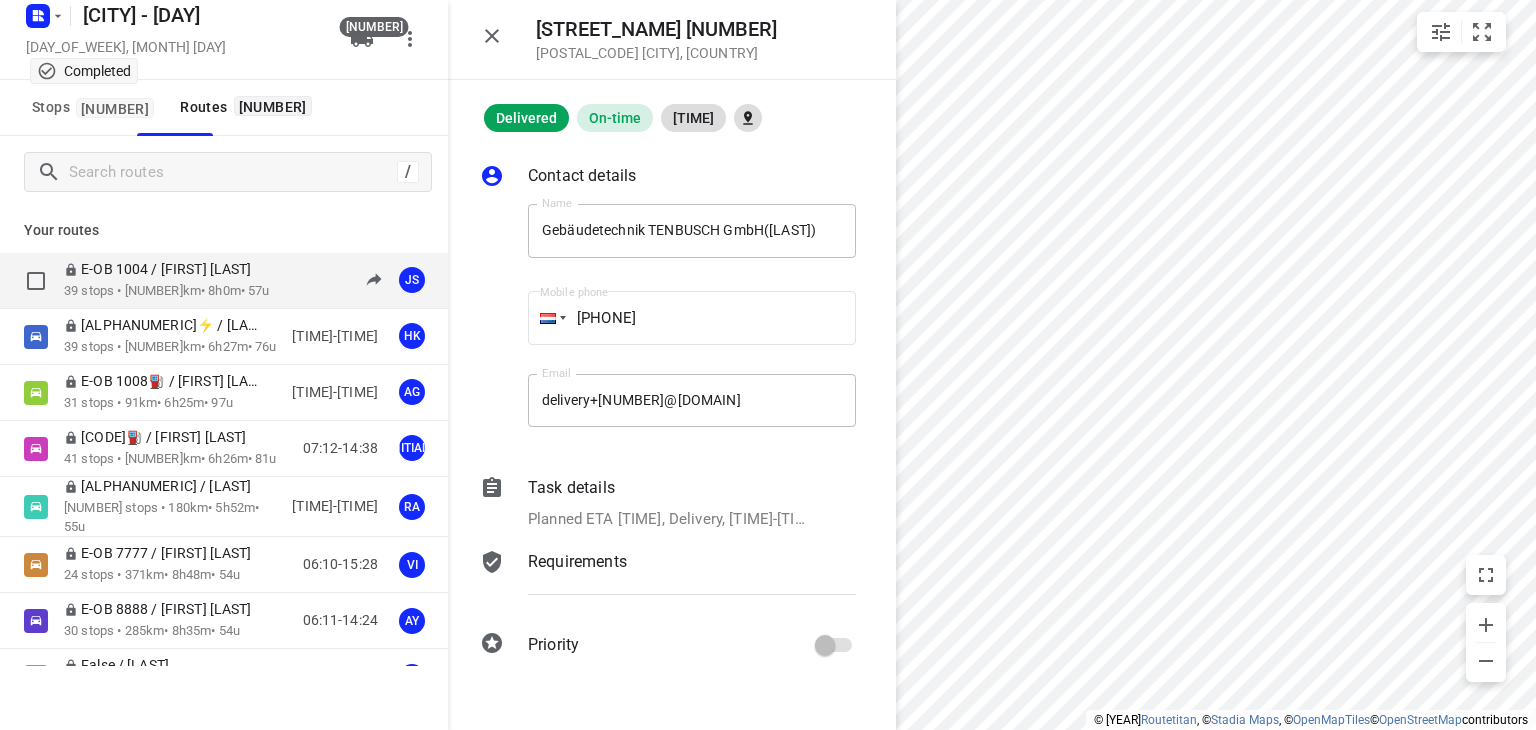 click on "E-OB 1004 / [FIRST] [LAST]" at bounding box center (164, 269) 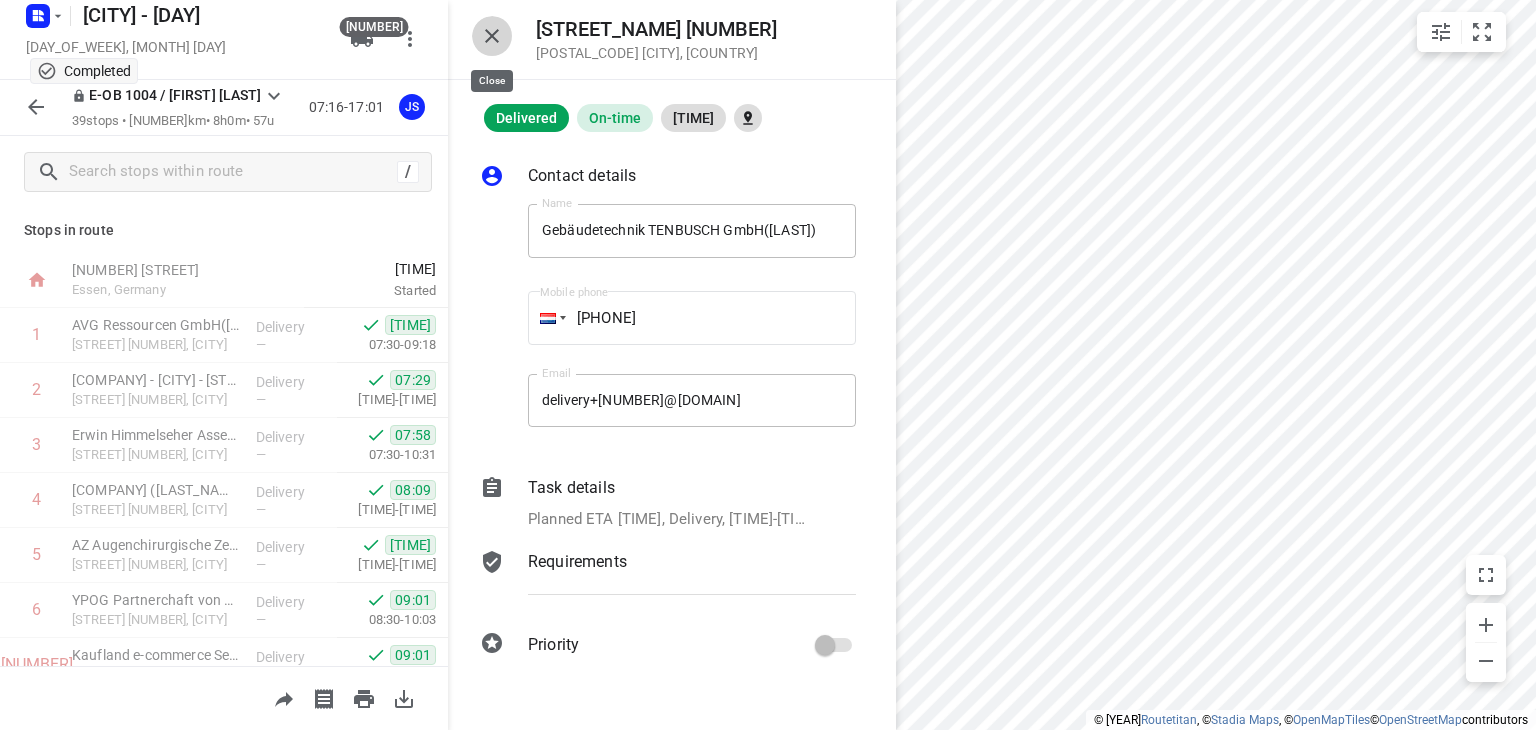 click at bounding box center [492, 36] 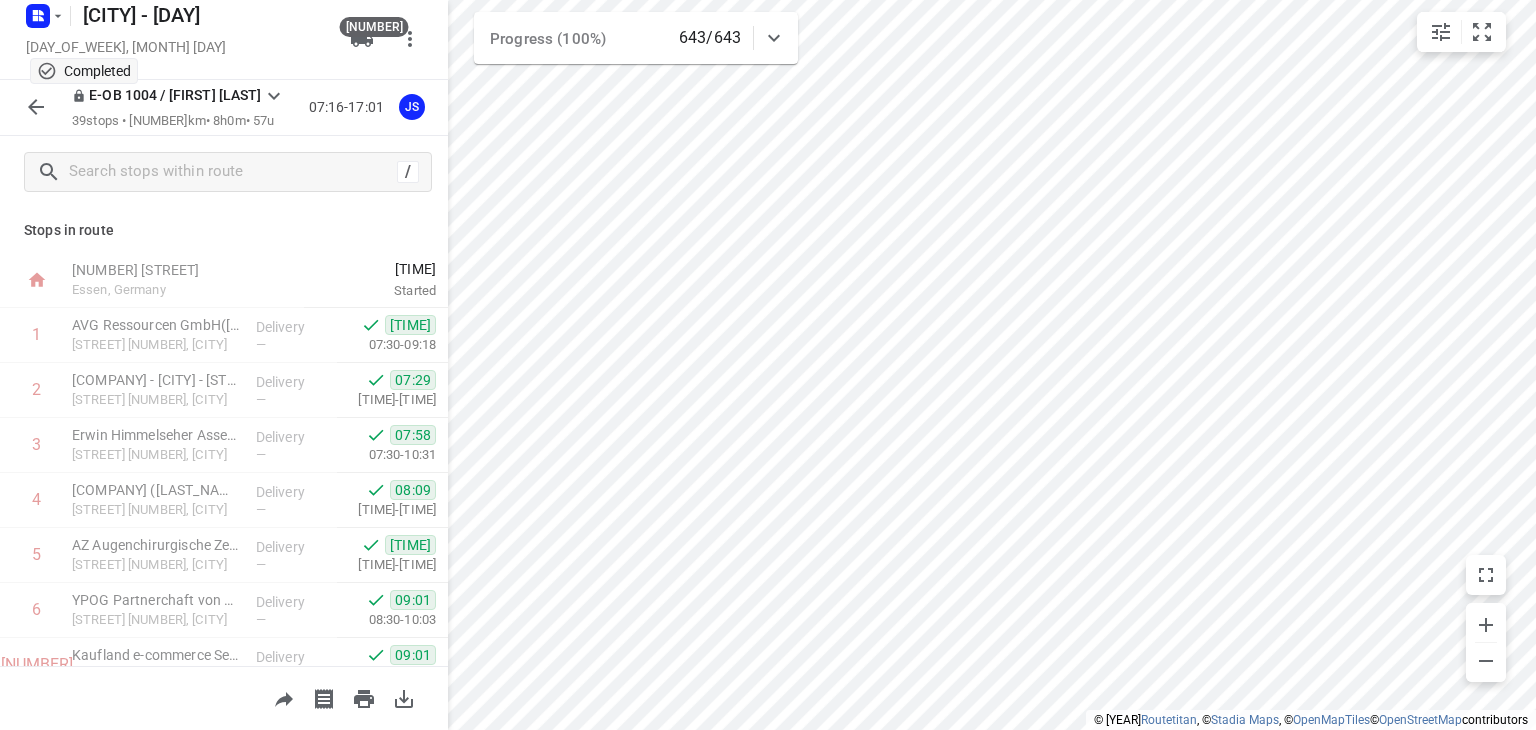 click at bounding box center [36, 107] 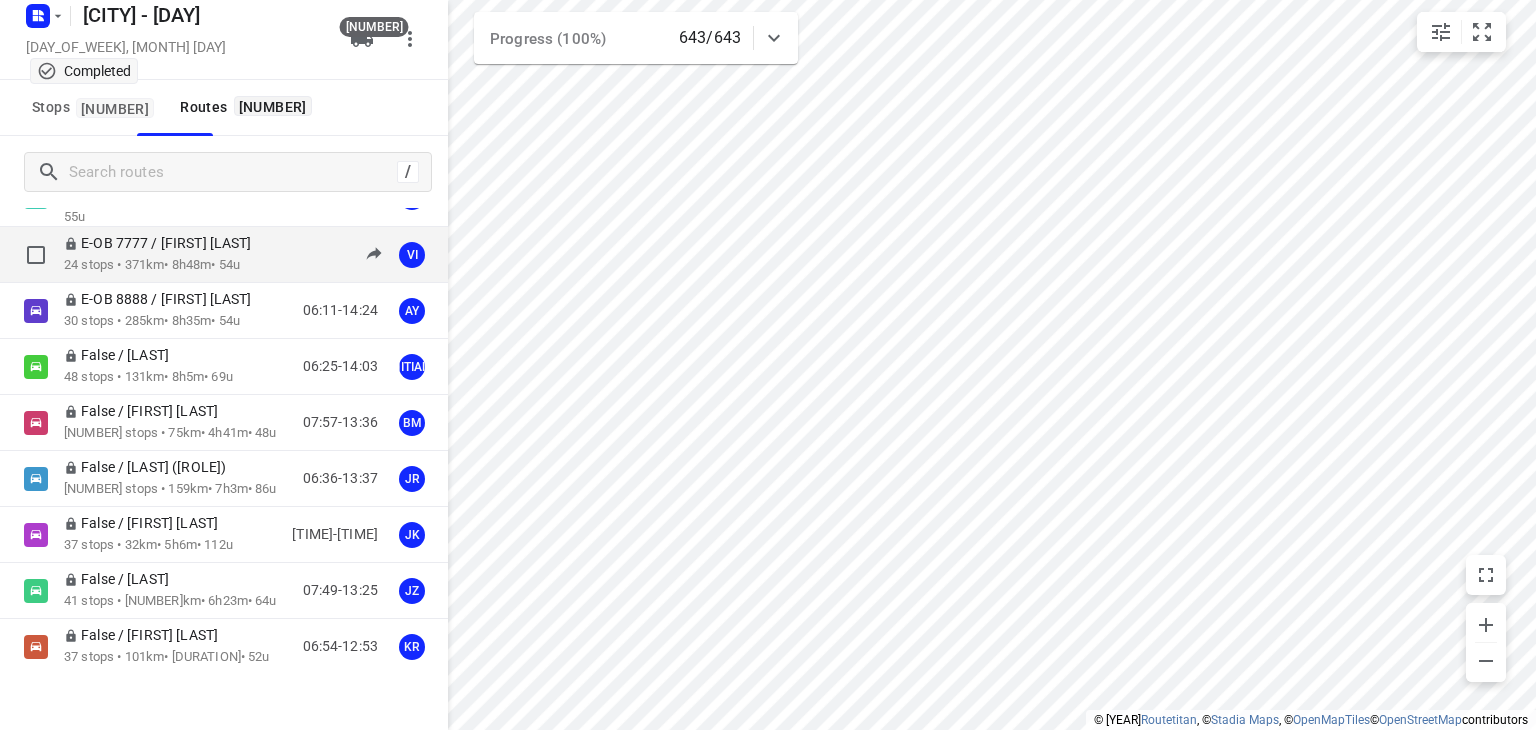 scroll, scrollTop: 400, scrollLeft: 0, axis: vertical 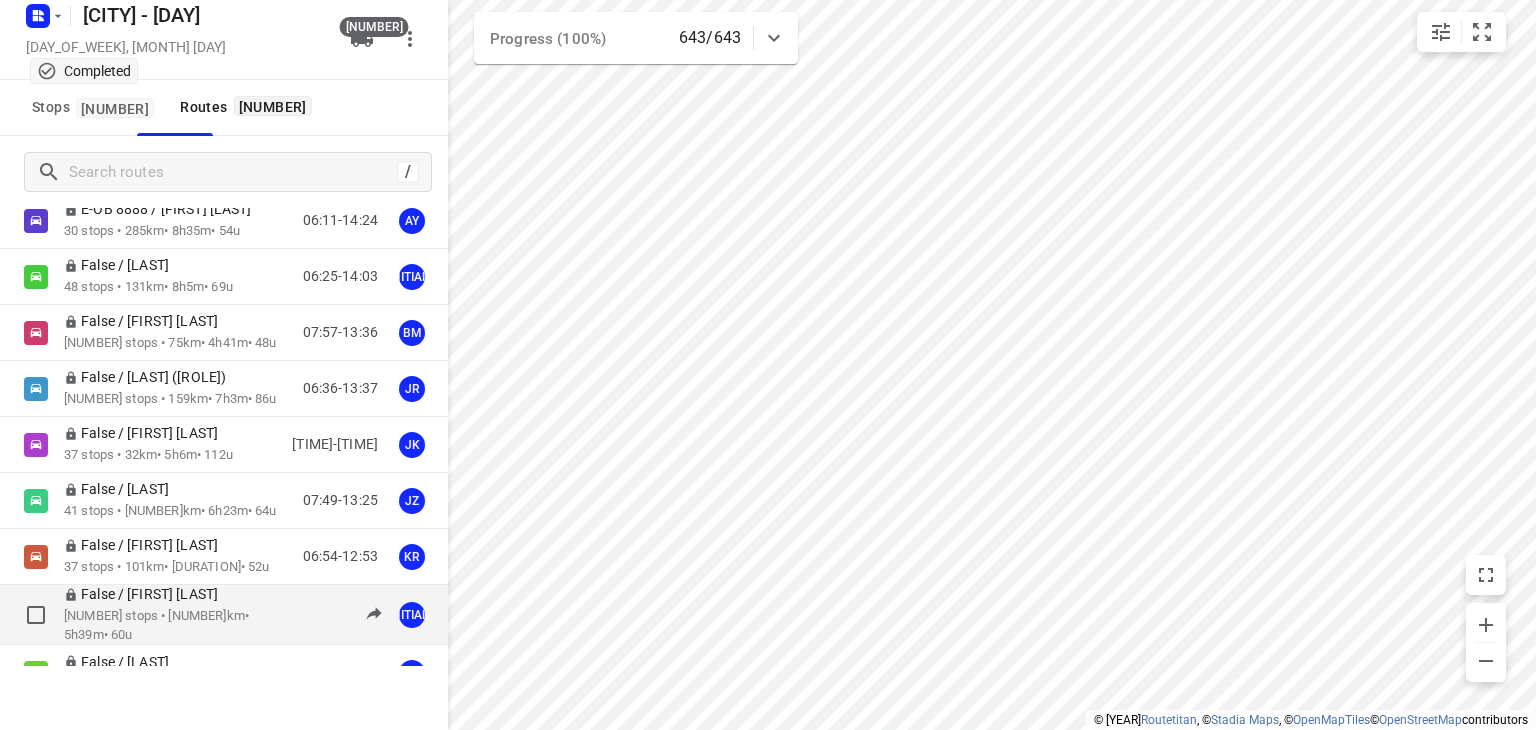 click on "False / [FIRST] [LAST]" at bounding box center [147, 594] 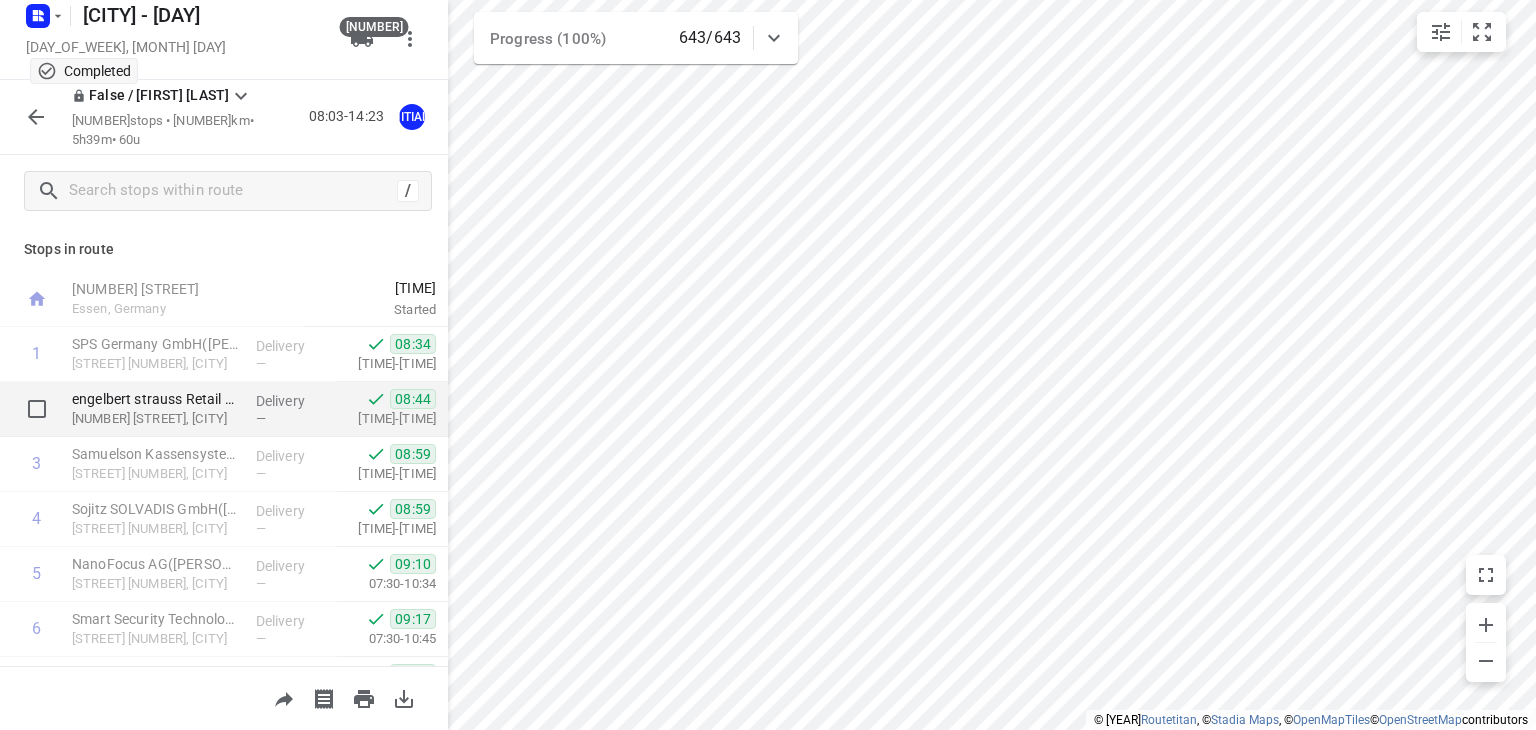 scroll, scrollTop: 100, scrollLeft: 0, axis: vertical 